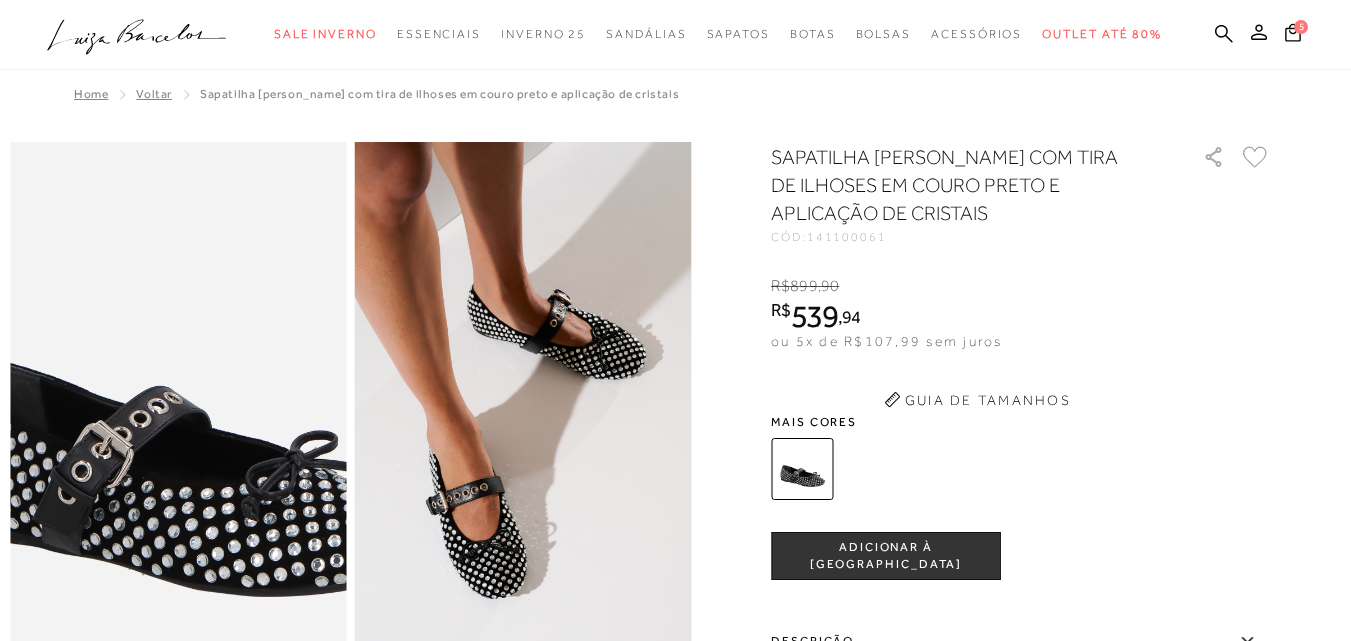 scroll, scrollTop: 0, scrollLeft: 0, axis: both 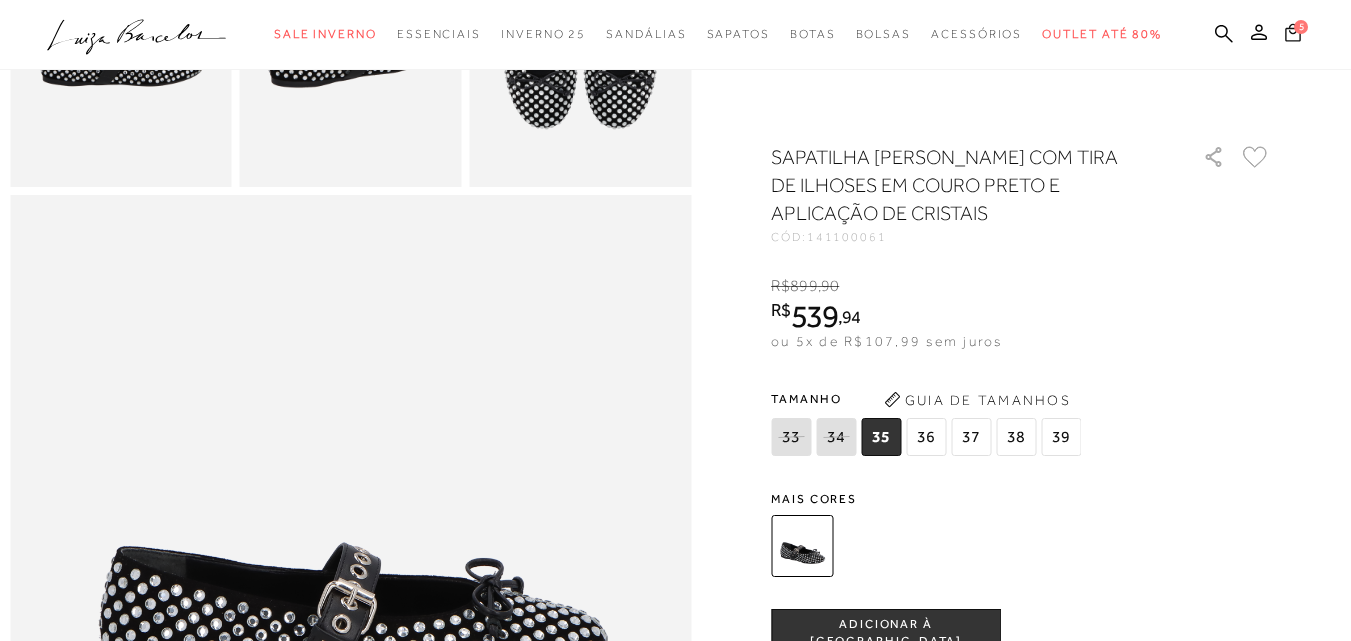click 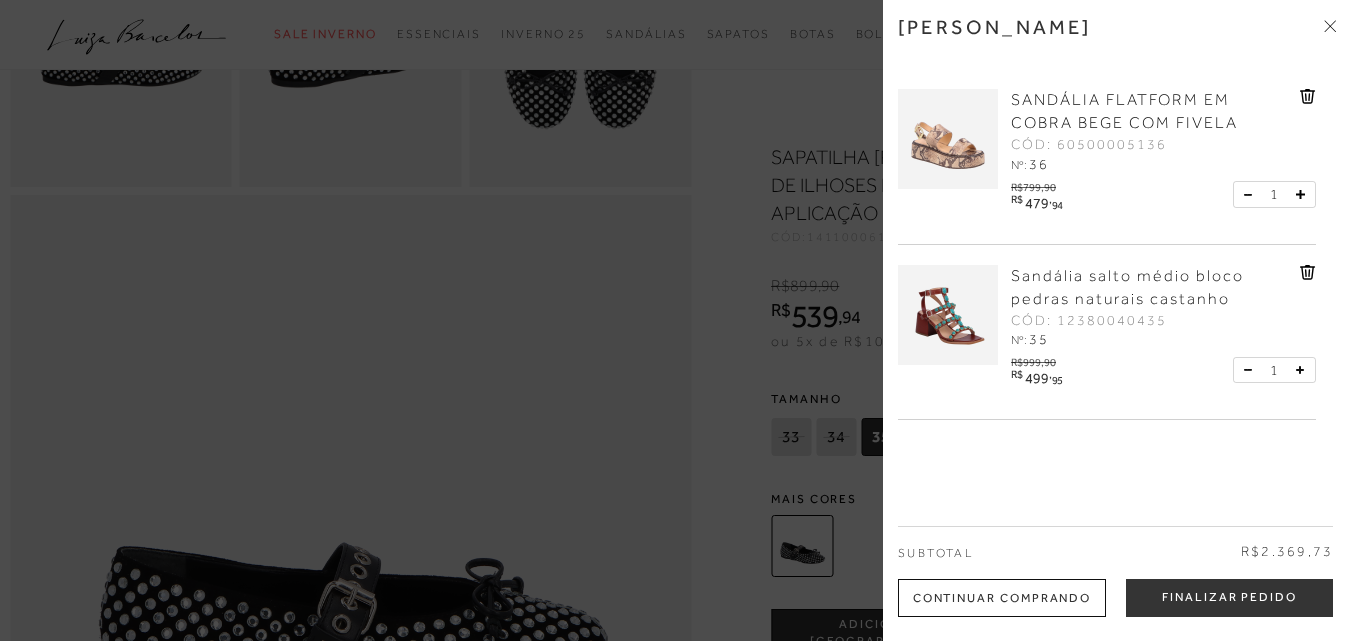 click on "Sandália salto médio bloco pedras naturais castanho" at bounding box center [1127, 287] 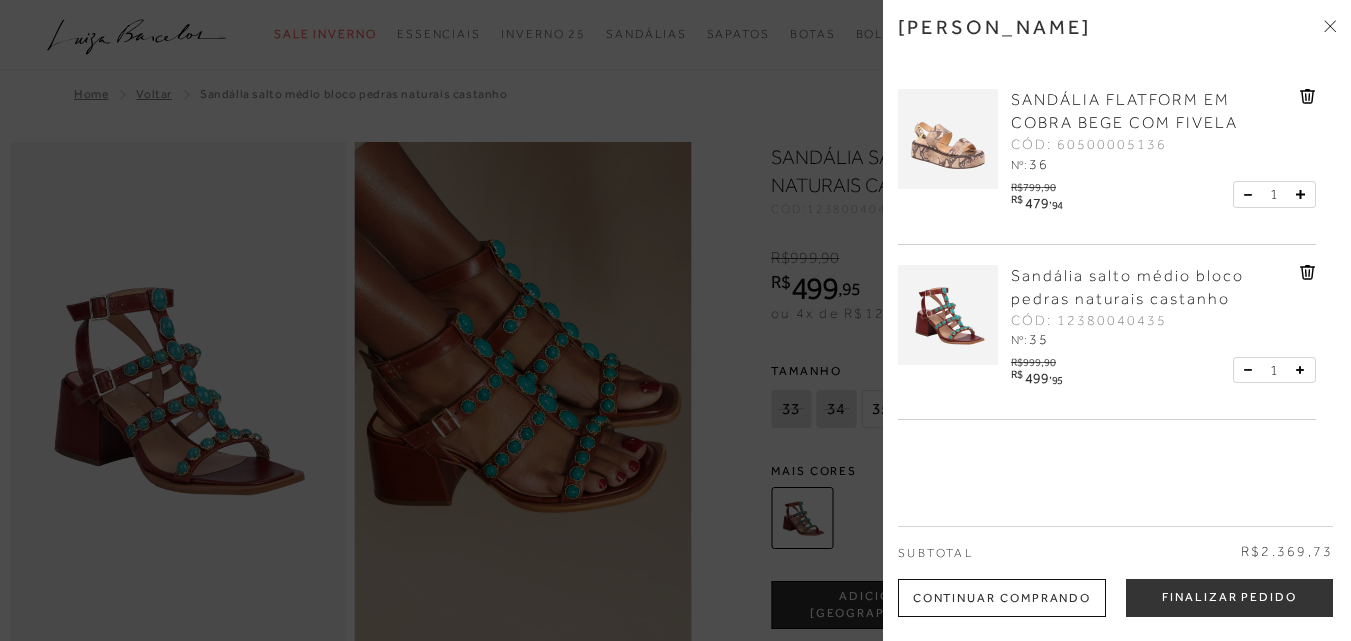 scroll, scrollTop: 0, scrollLeft: 0, axis: both 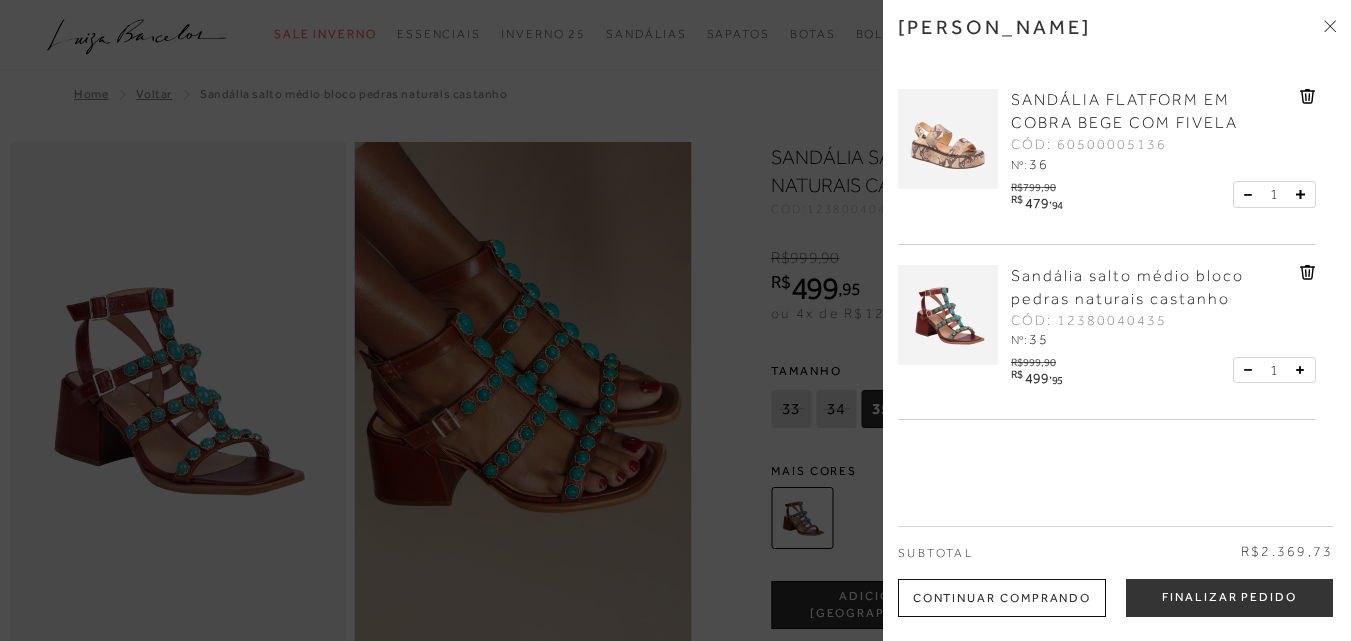click at bounding box center (675, 320) 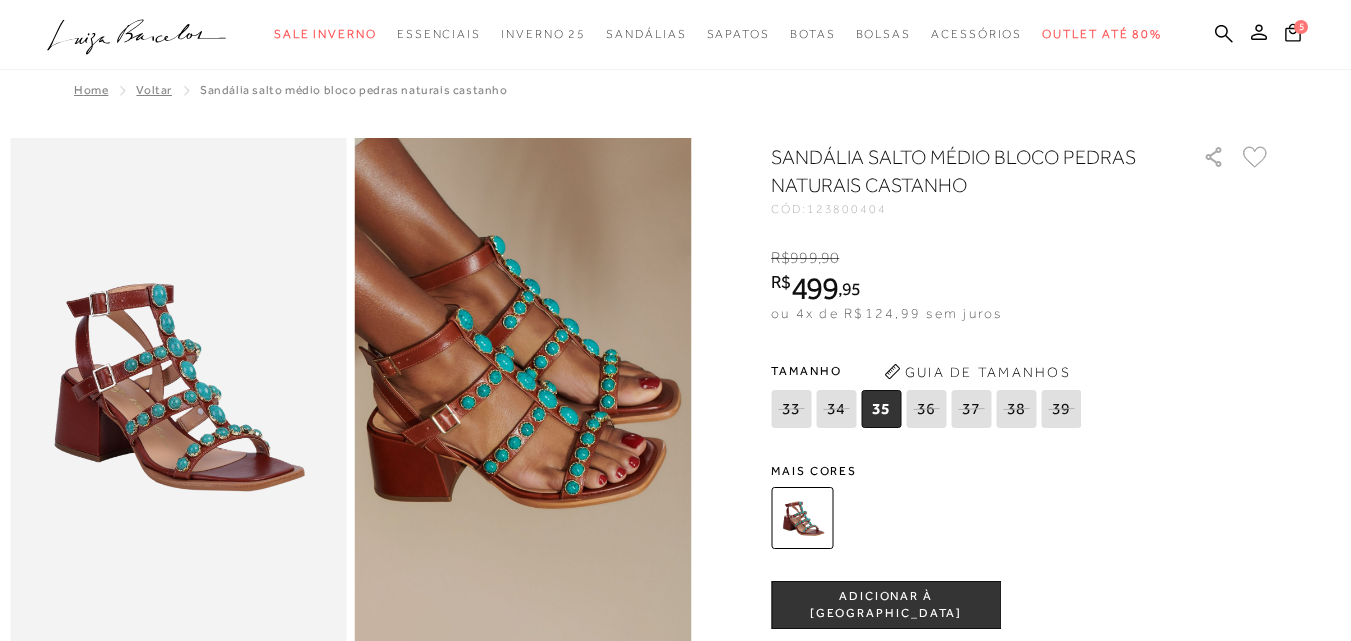 scroll, scrollTop: 0, scrollLeft: 0, axis: both 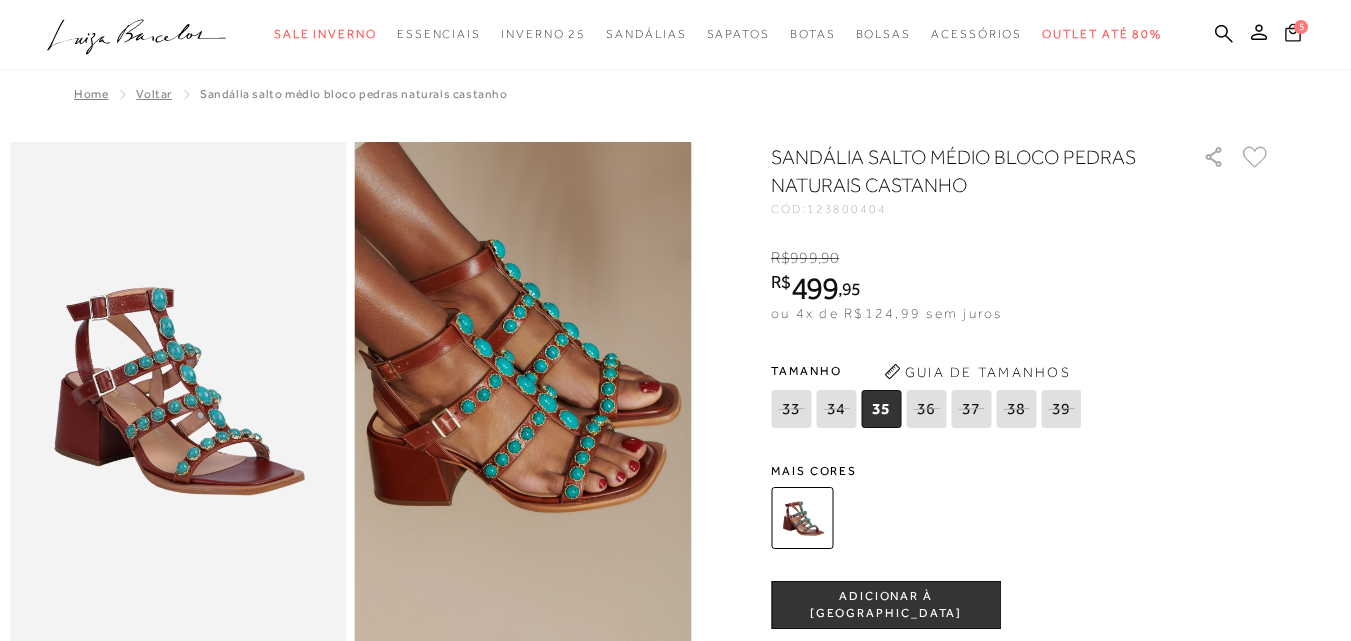 click on "5" at bounding box center (1301, 27) 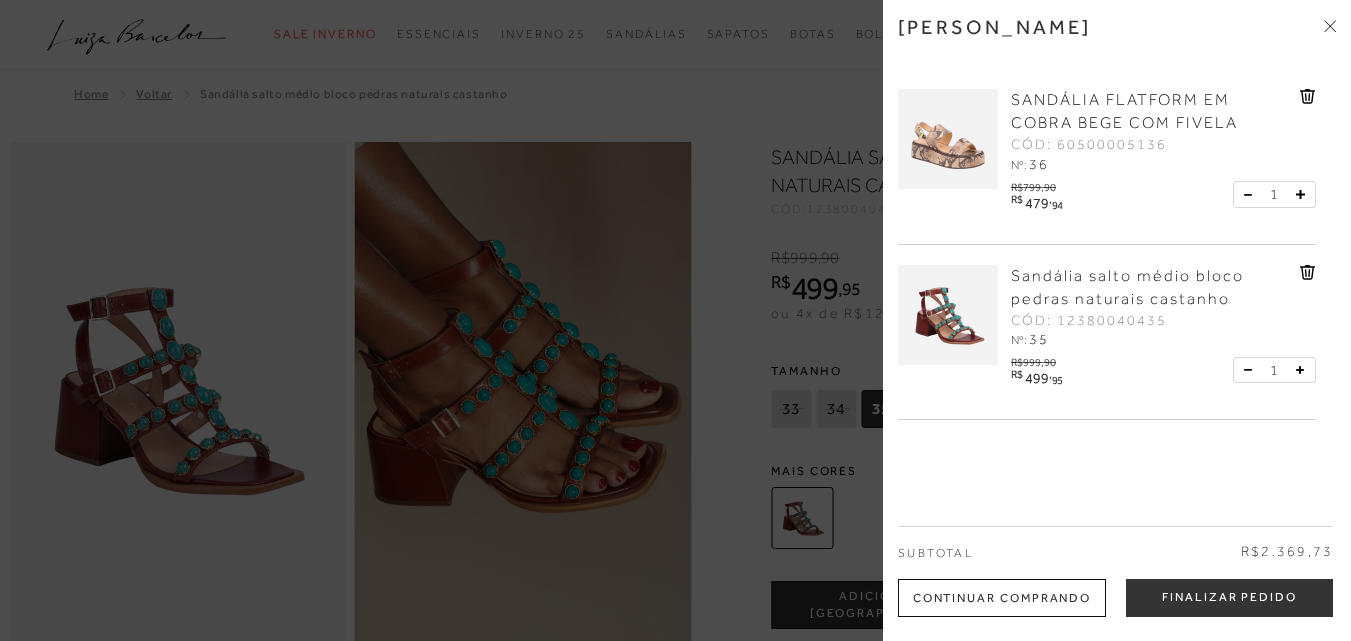 scroll, scrollTop: 400, scrollLeft: 0, axis: vertical 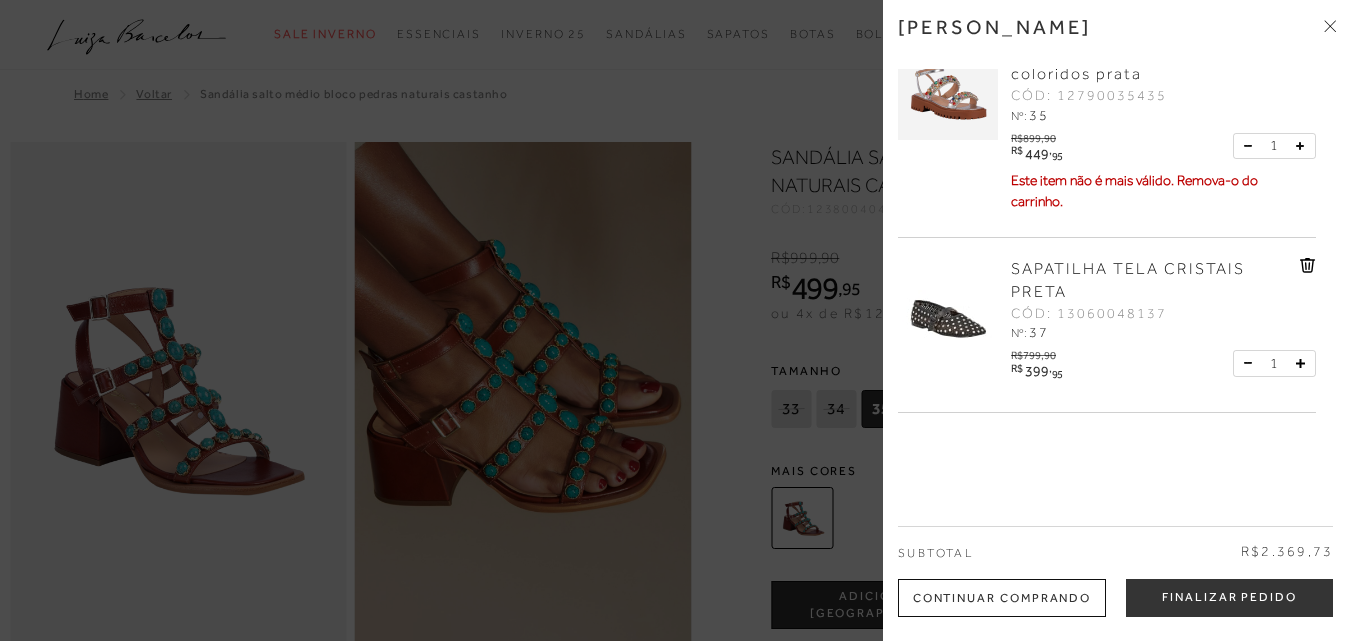 click on "CÓD: 13060048137" at bounding box center (1089, 314) 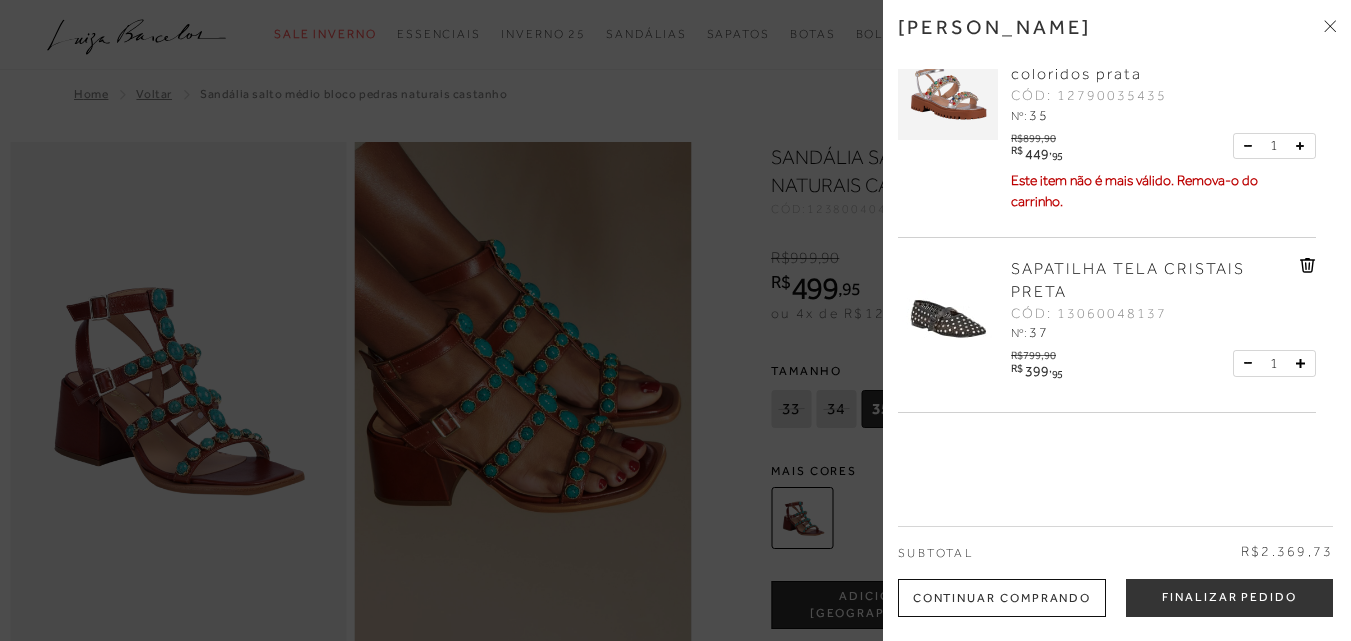 click at bounding box center (948, 308) 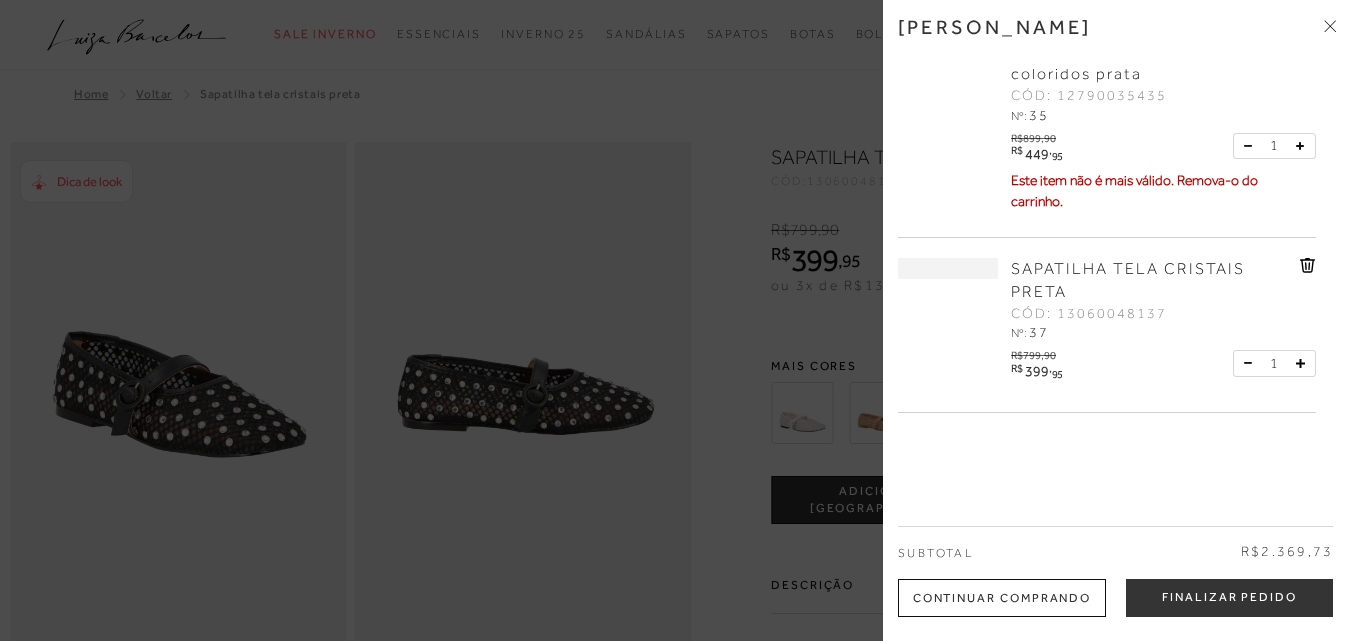 click at bounding box center (675, 320) 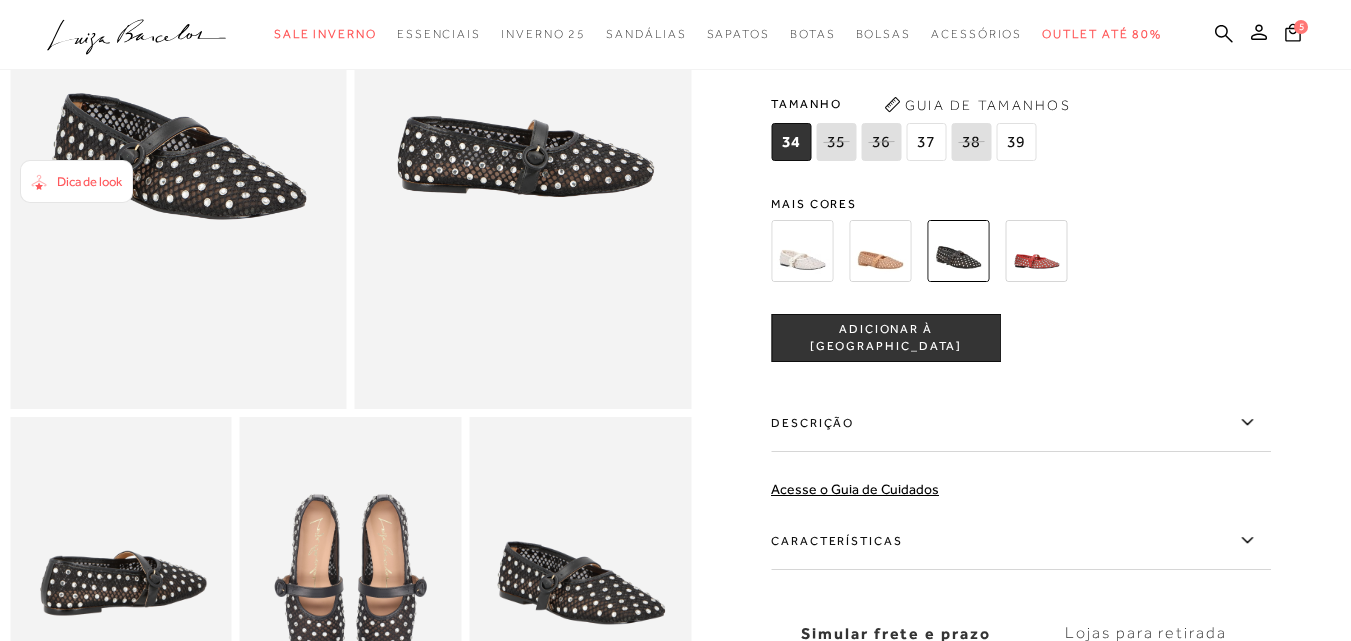 scroll, scrollTop: 200, scrollLeft: 0, axis: vertical 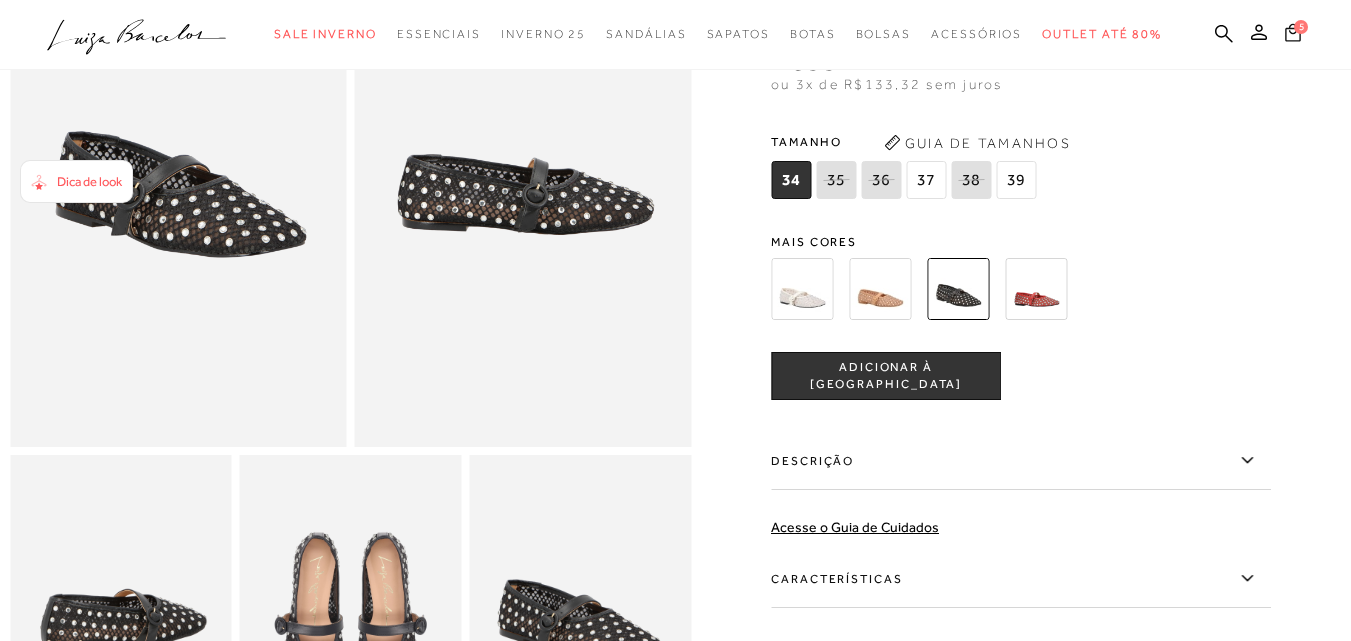 click 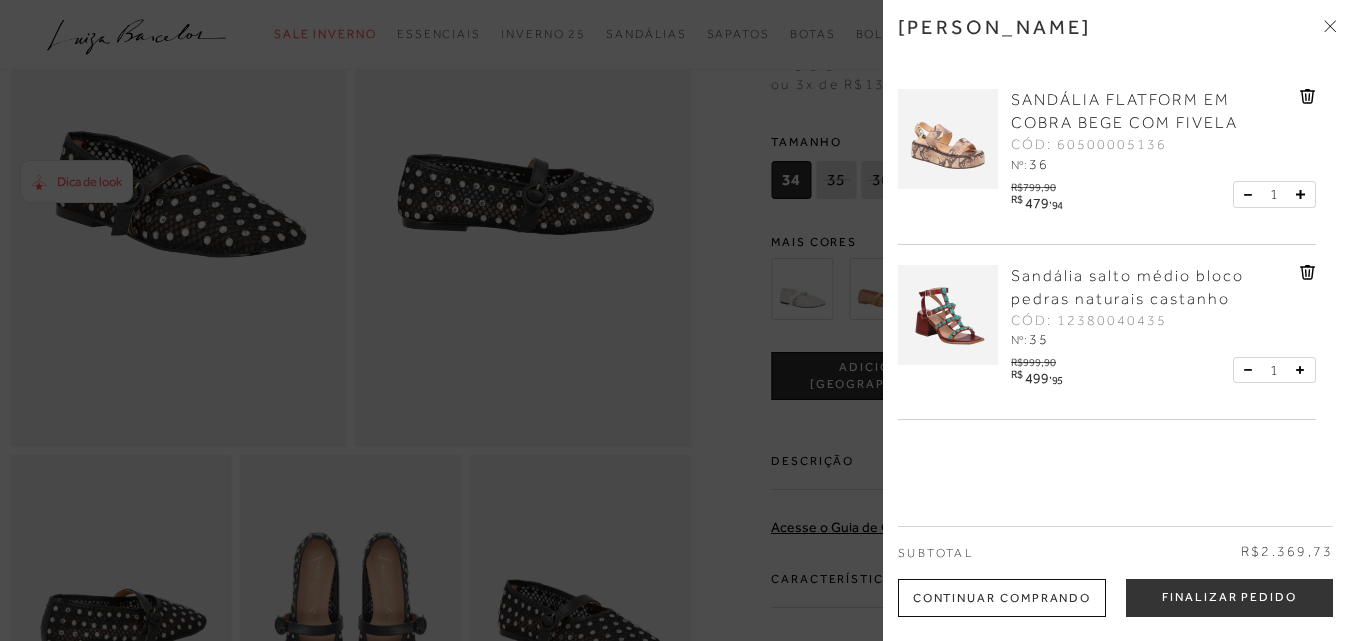 click 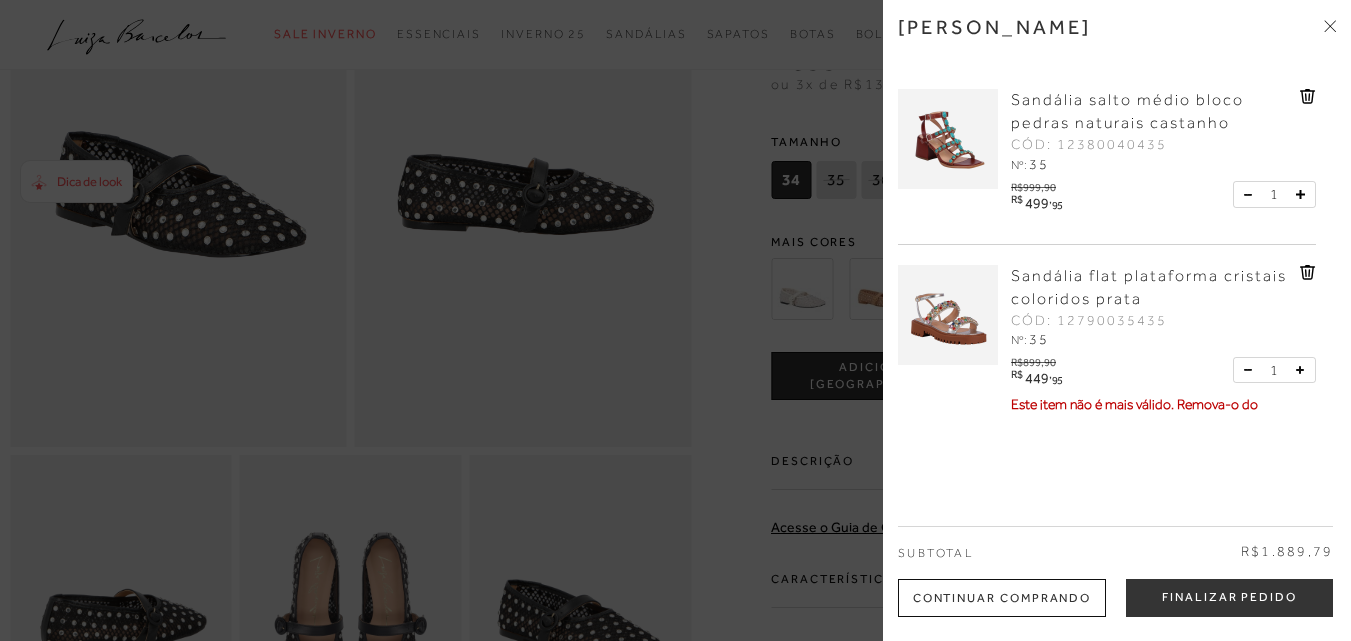 click 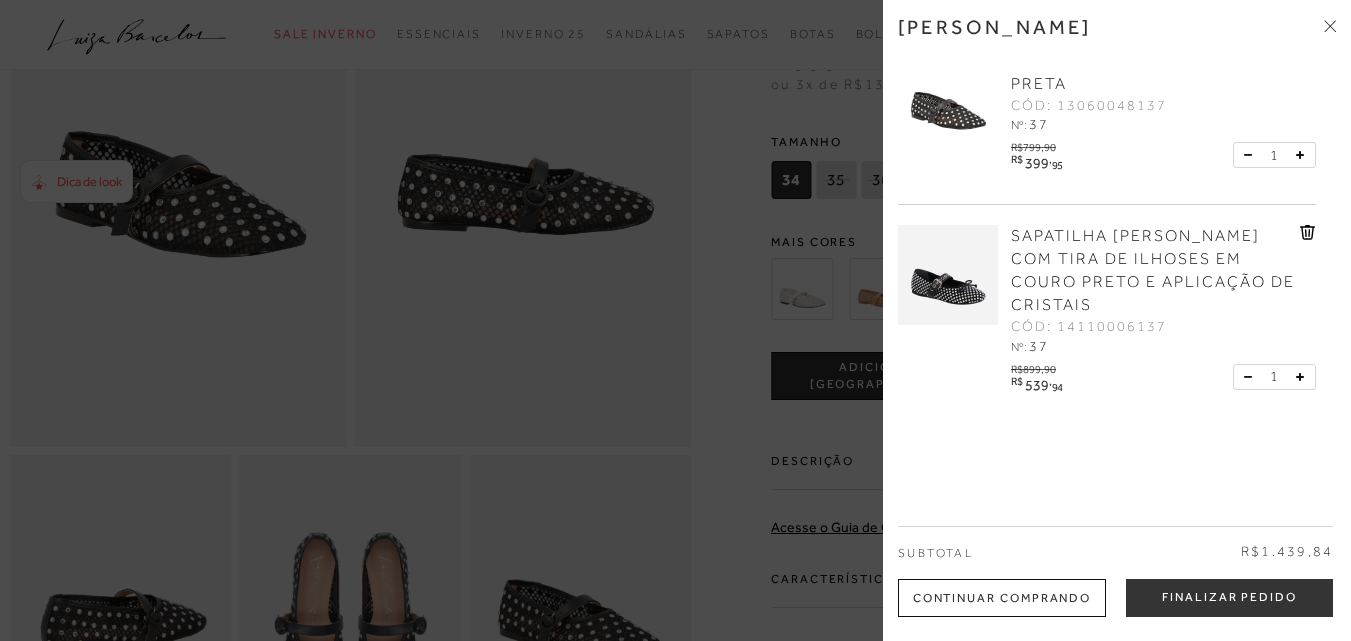 scroll, scrollTop: 221, scrollLeft: 0, axis: vertical 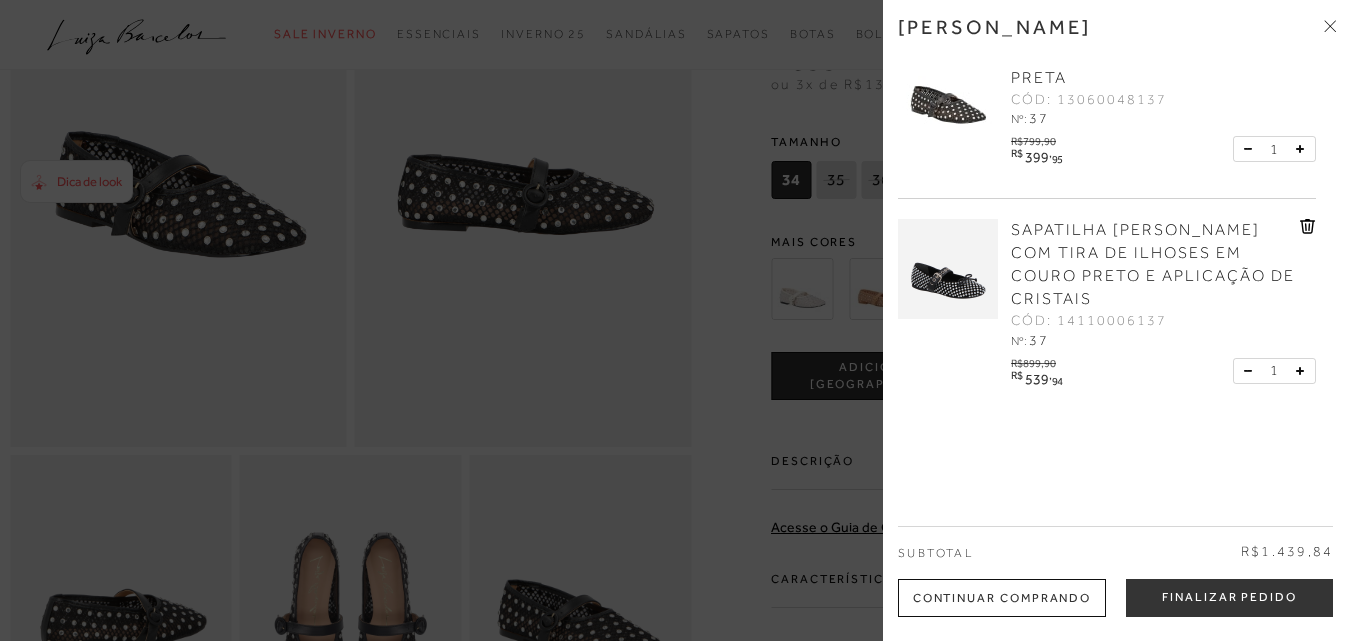 click 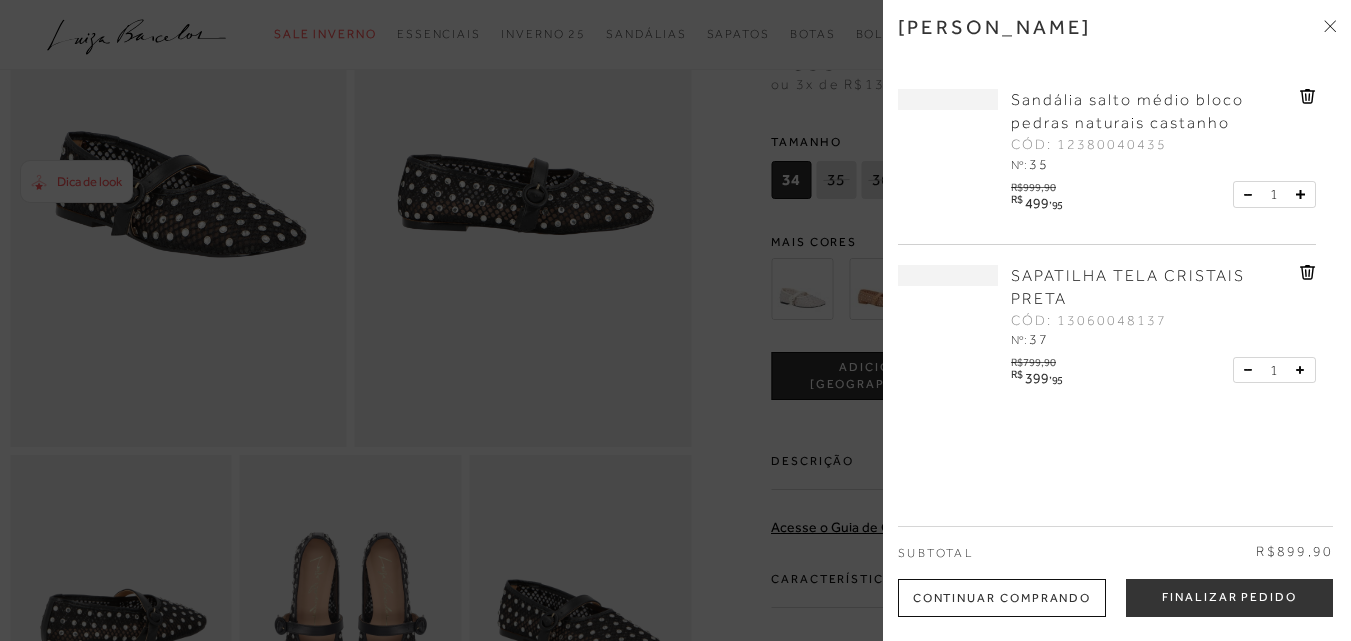 scroll, scrollTop: 0, scrollLeft: 0, axis: both 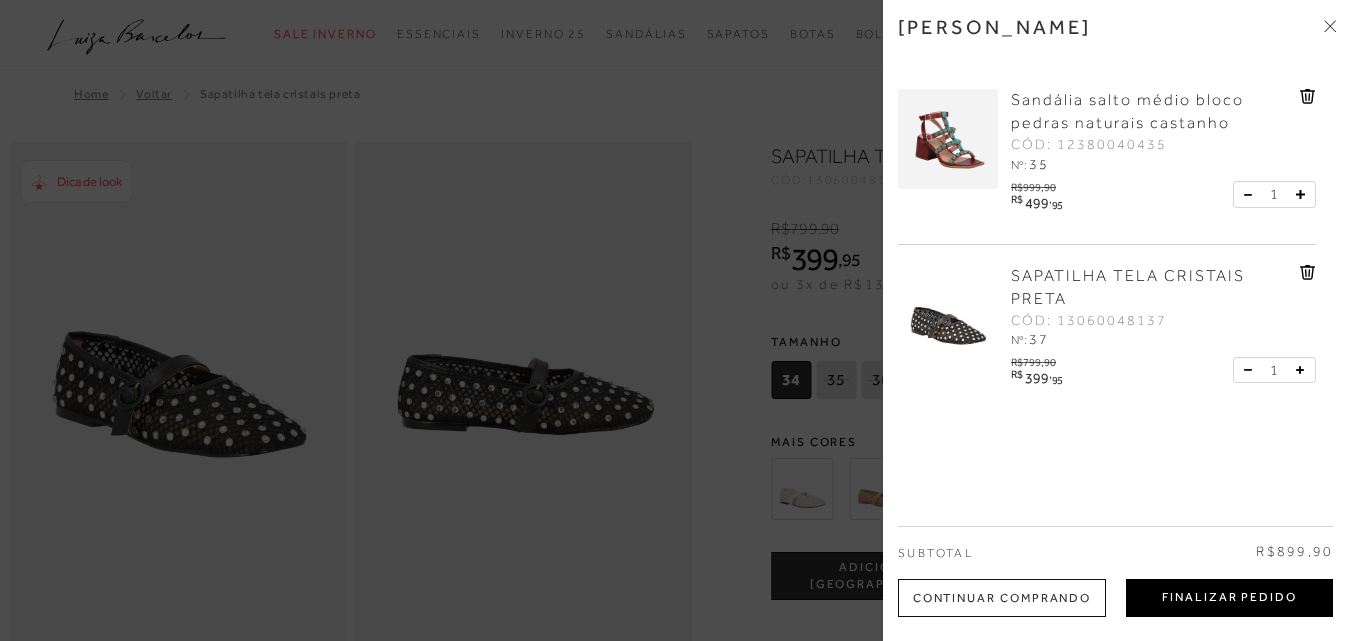 click on "Finalizar Pedido" at bounding box center (1229, 598) 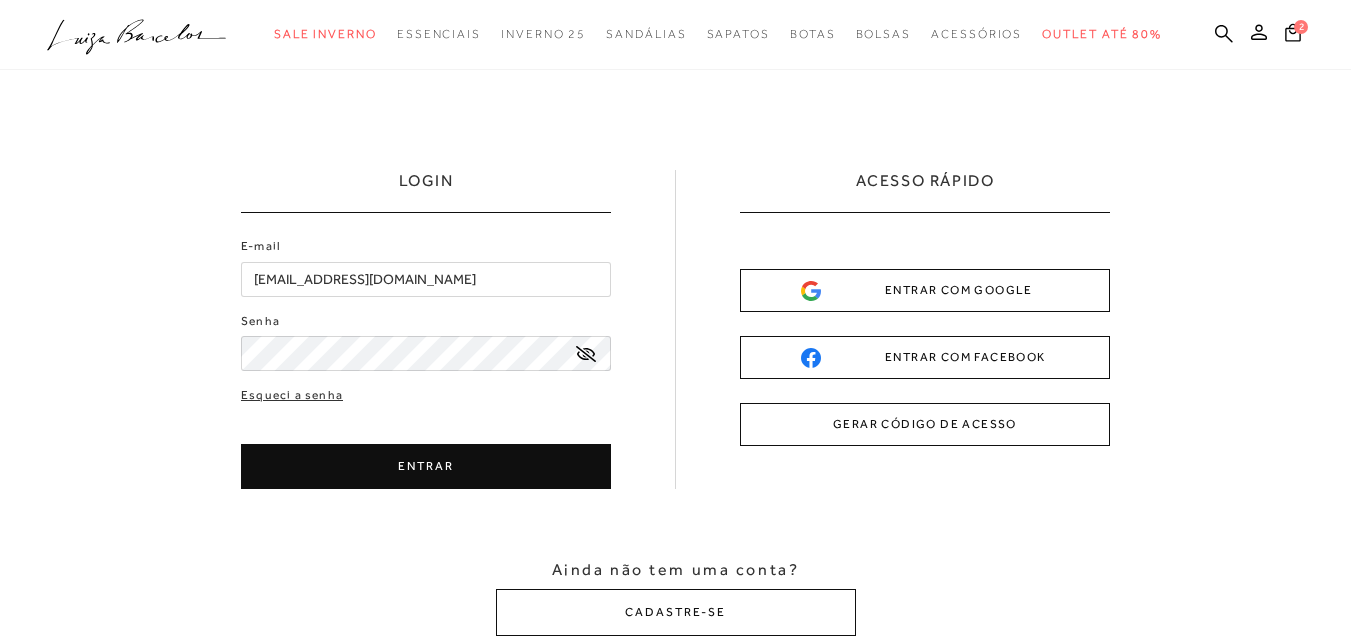 scroll, scrollTop: 0, scrollLeft: 0, axis: both 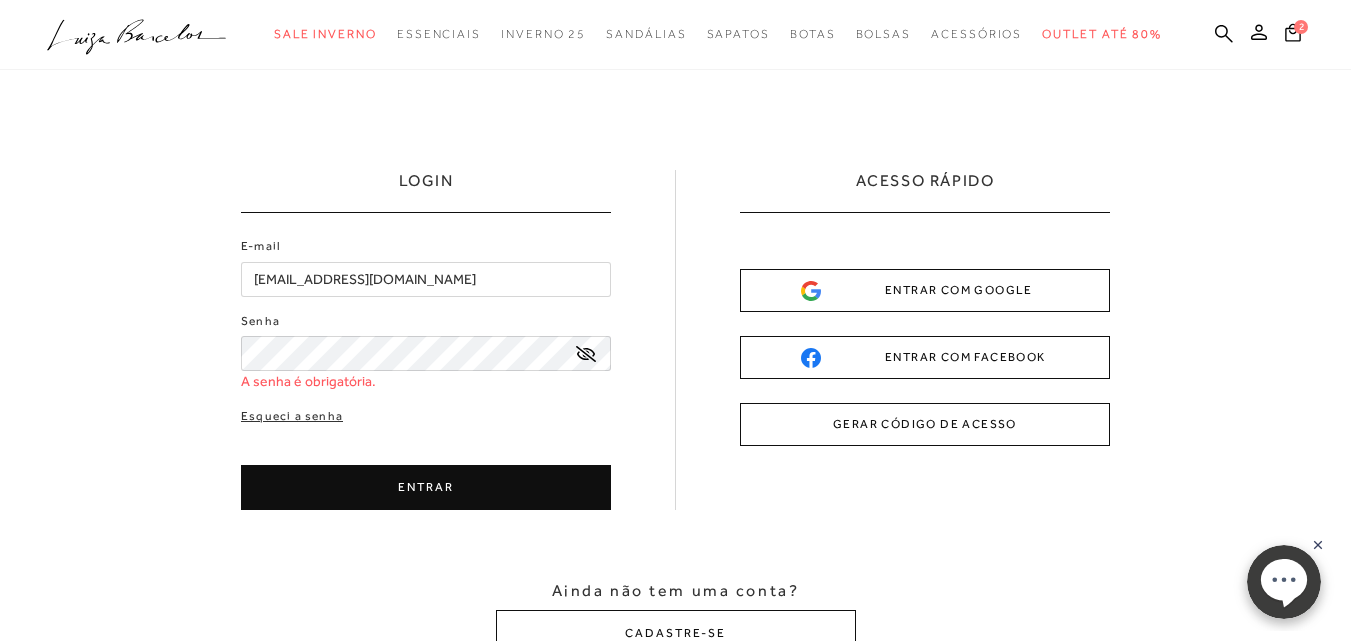 click on "ENTRAR COM FACEBOOK" at bounding box center [925, 357] 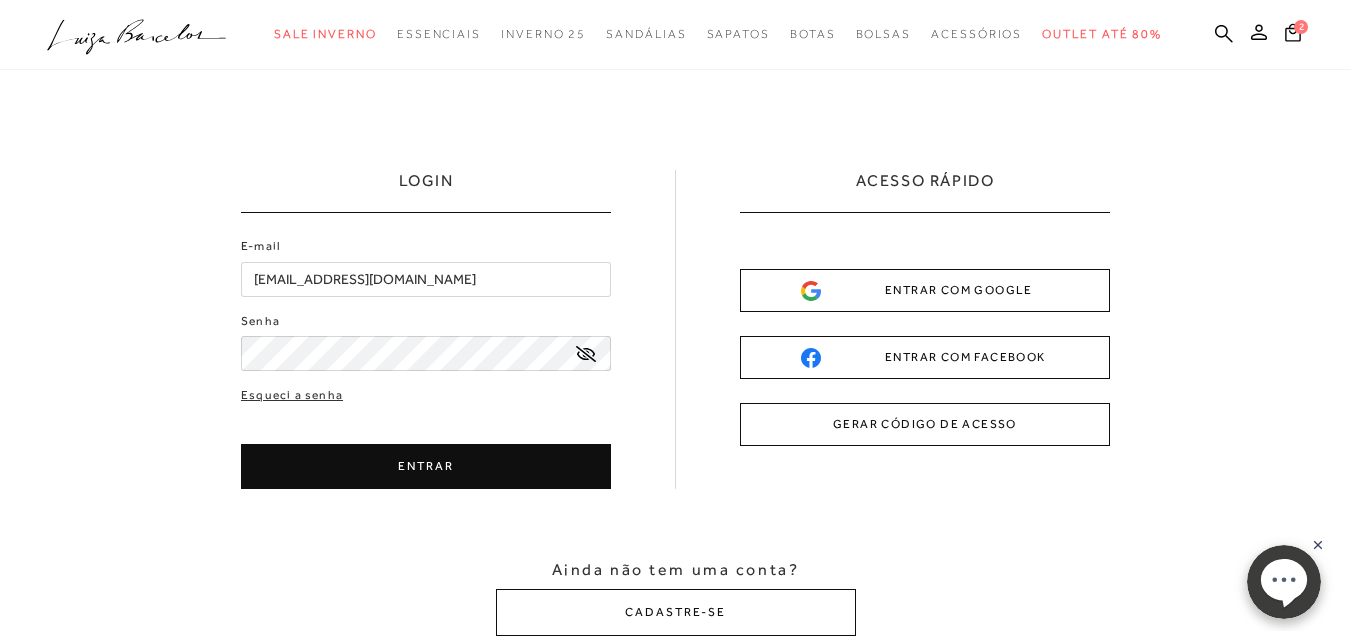 click on "ENTRAR" at bounding box center [426, 466] 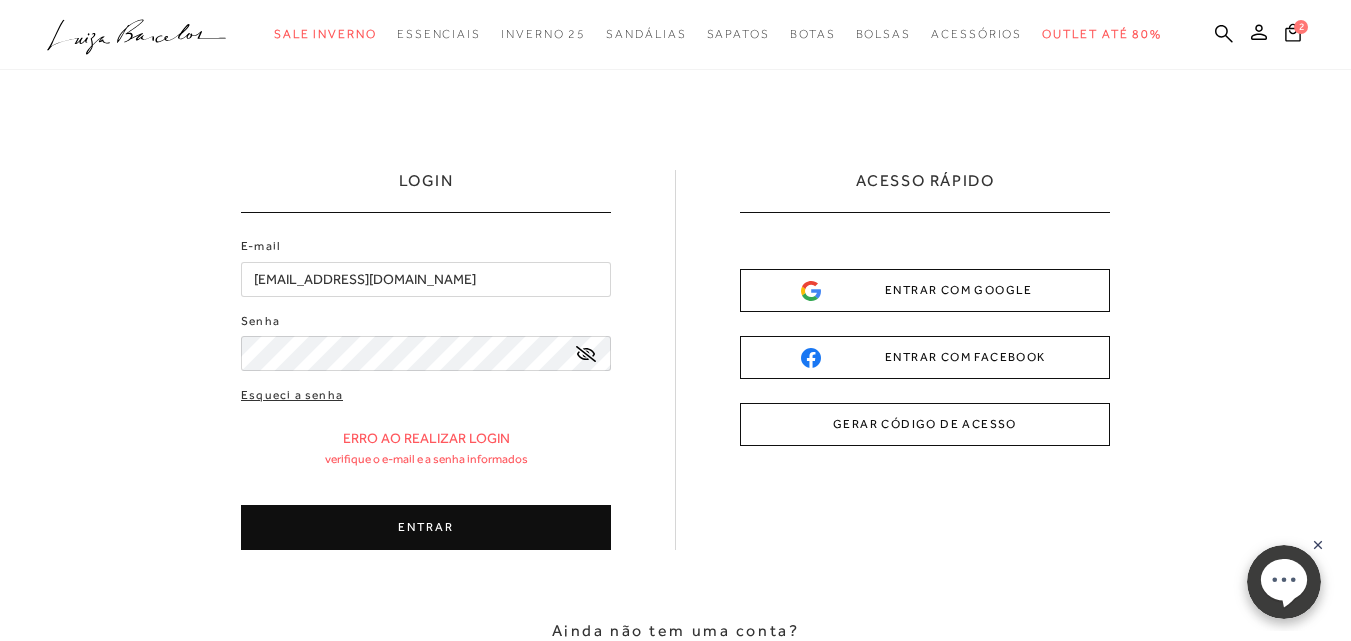 click on "ENTRAR" at bounding box center (426, 527) 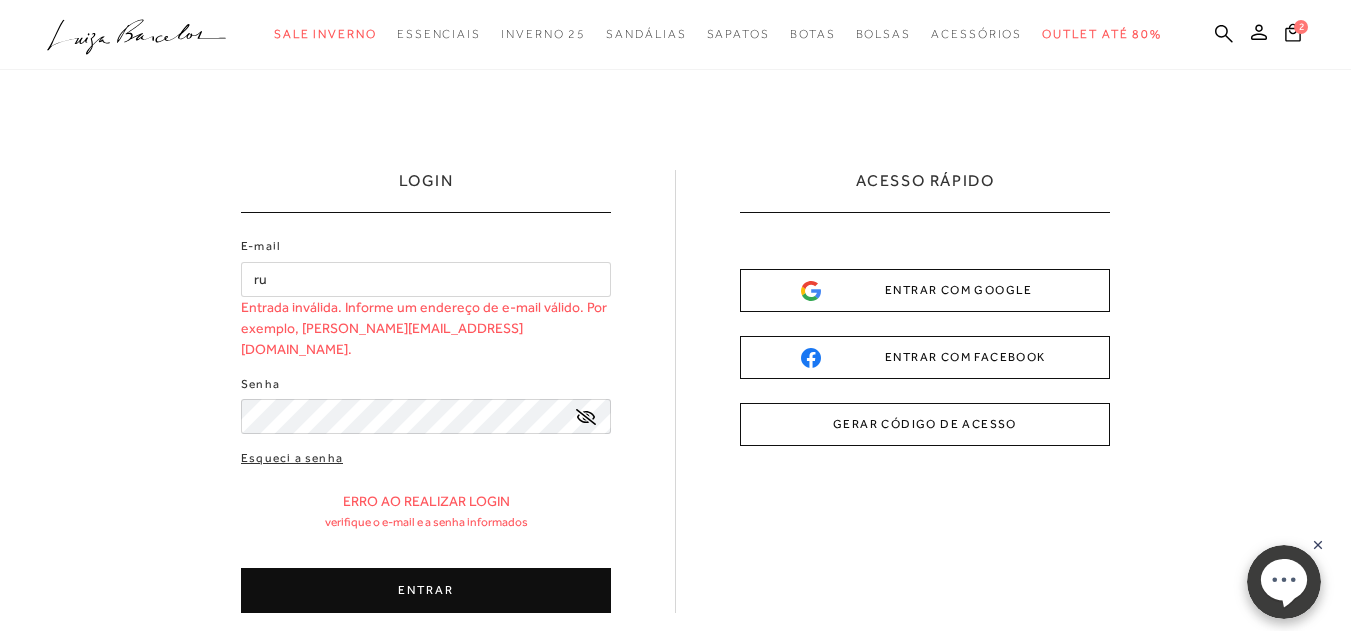type on "r" 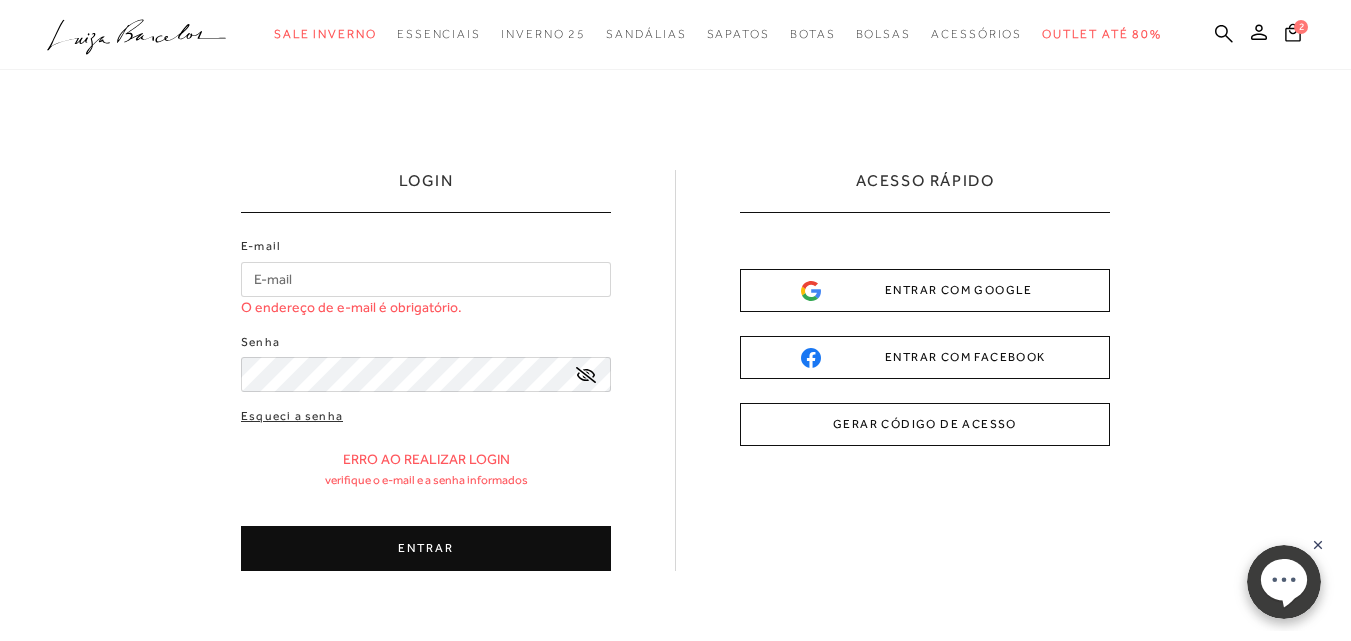 click on "E-mail" at bounding box center (426, 279) 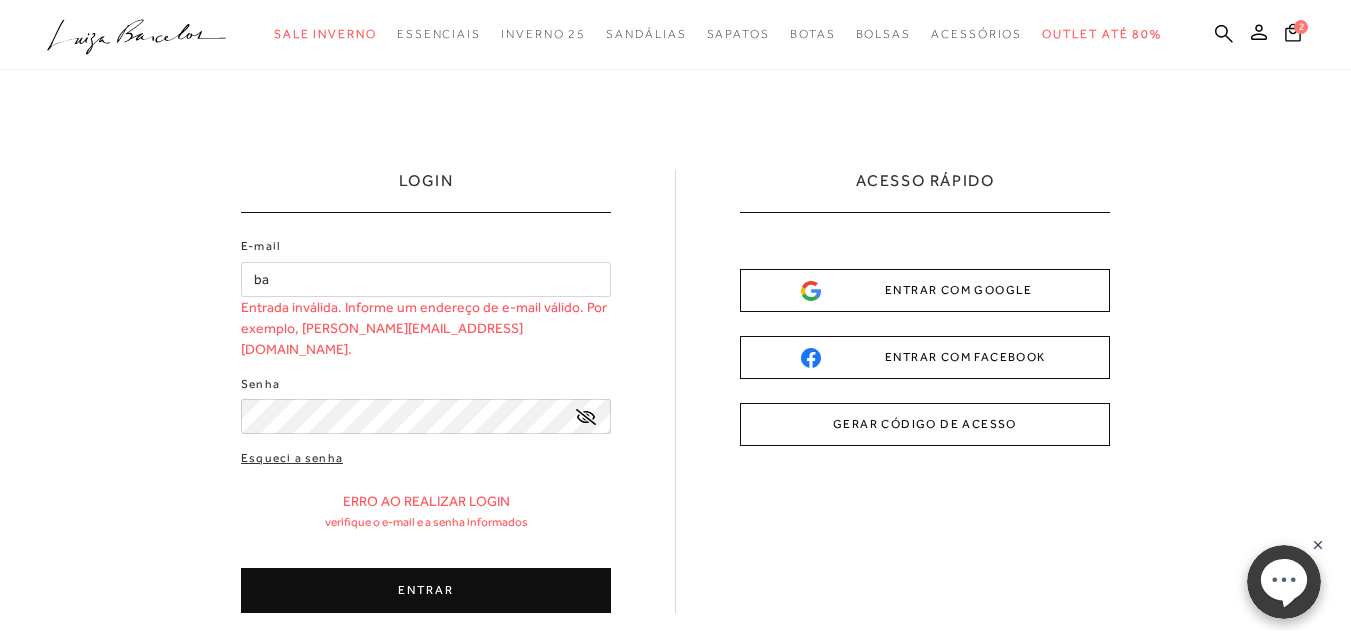 type on "ba" 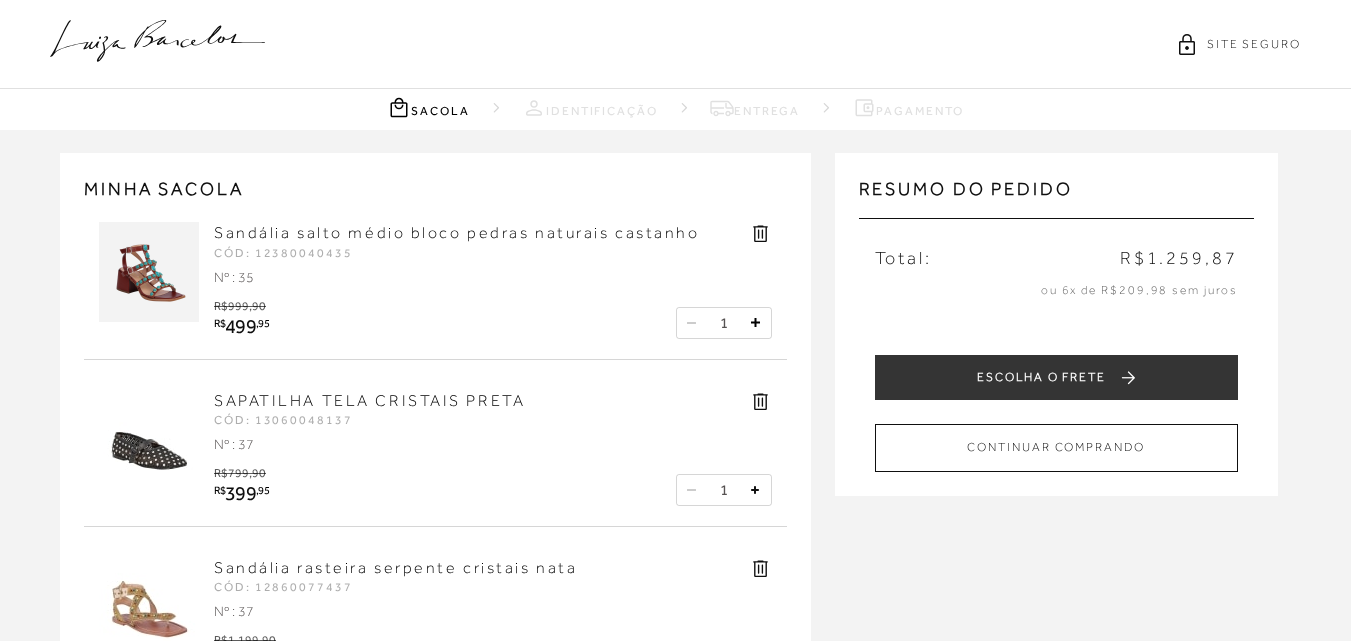 scroll, scrollTop: 0, scrollLeft: 0, axis: both 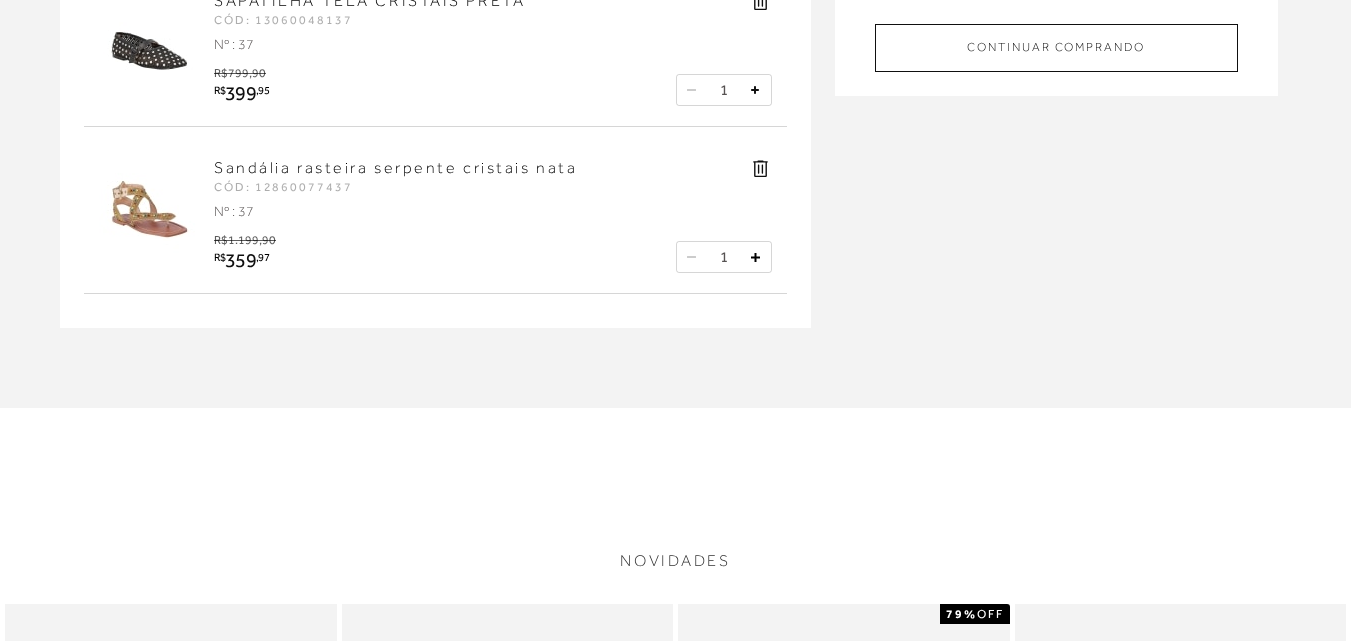 click 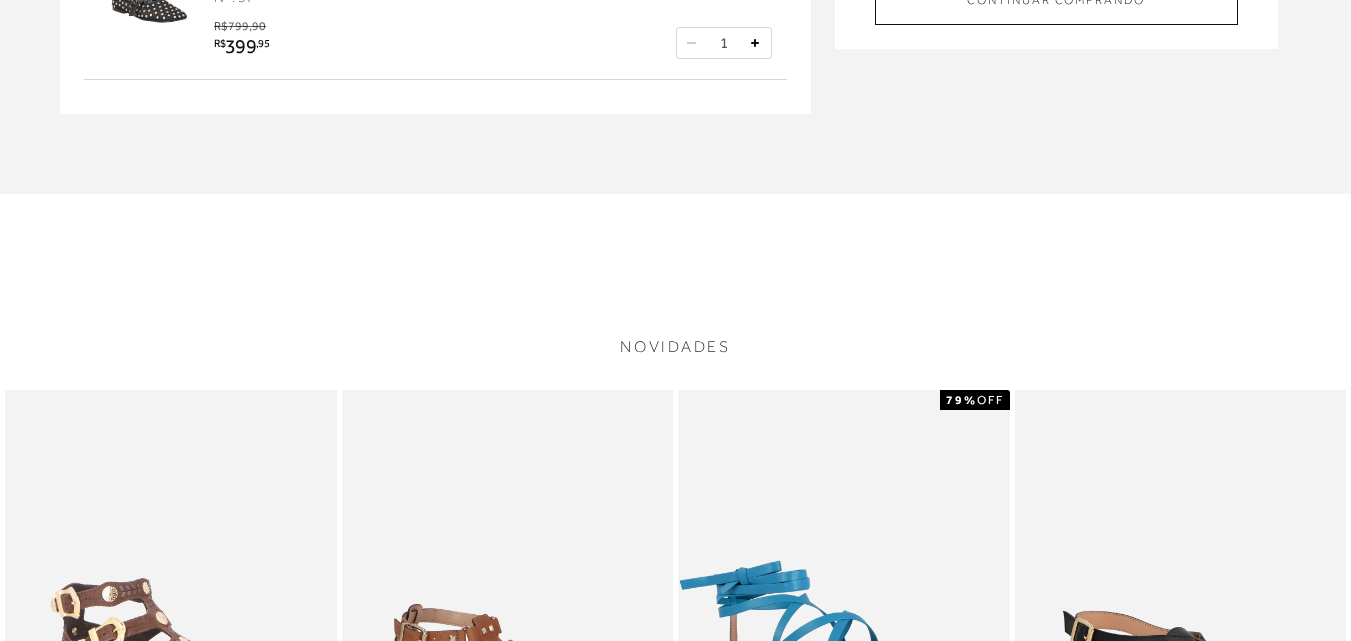 scroll, scrollTop: 0, scrollLeft: 0, axis: both 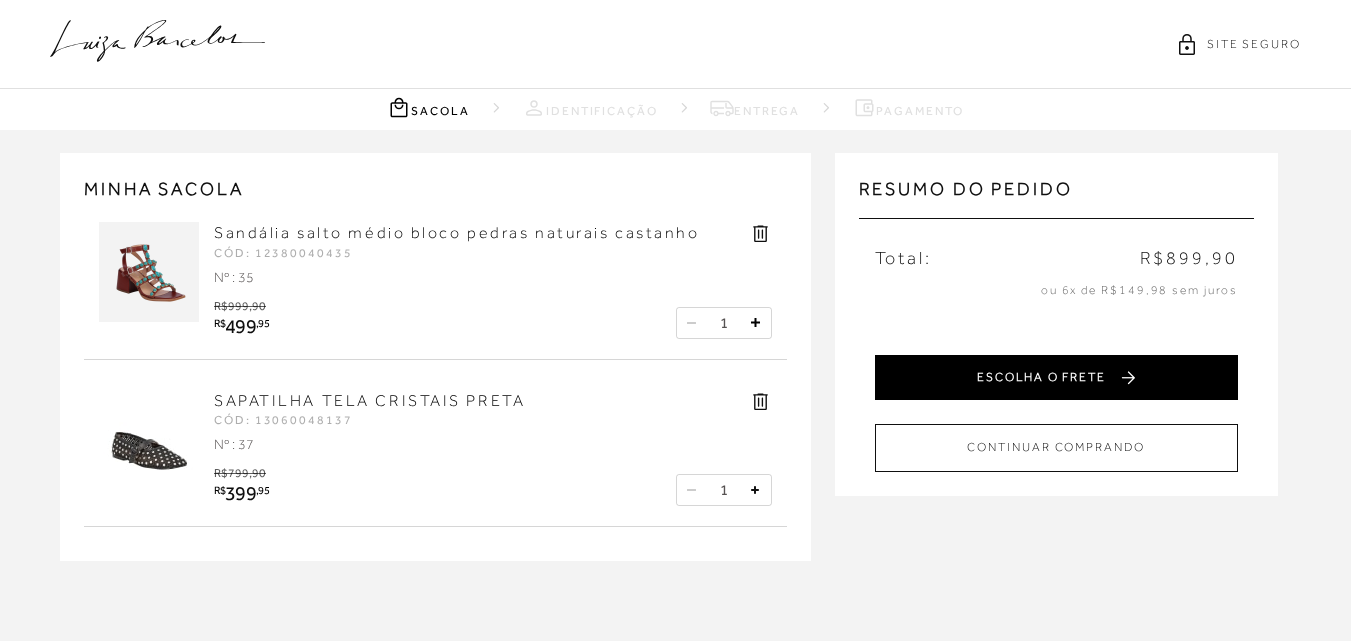 click on "ESCOLHA O FRETE" at bounding box center (1056, 377) 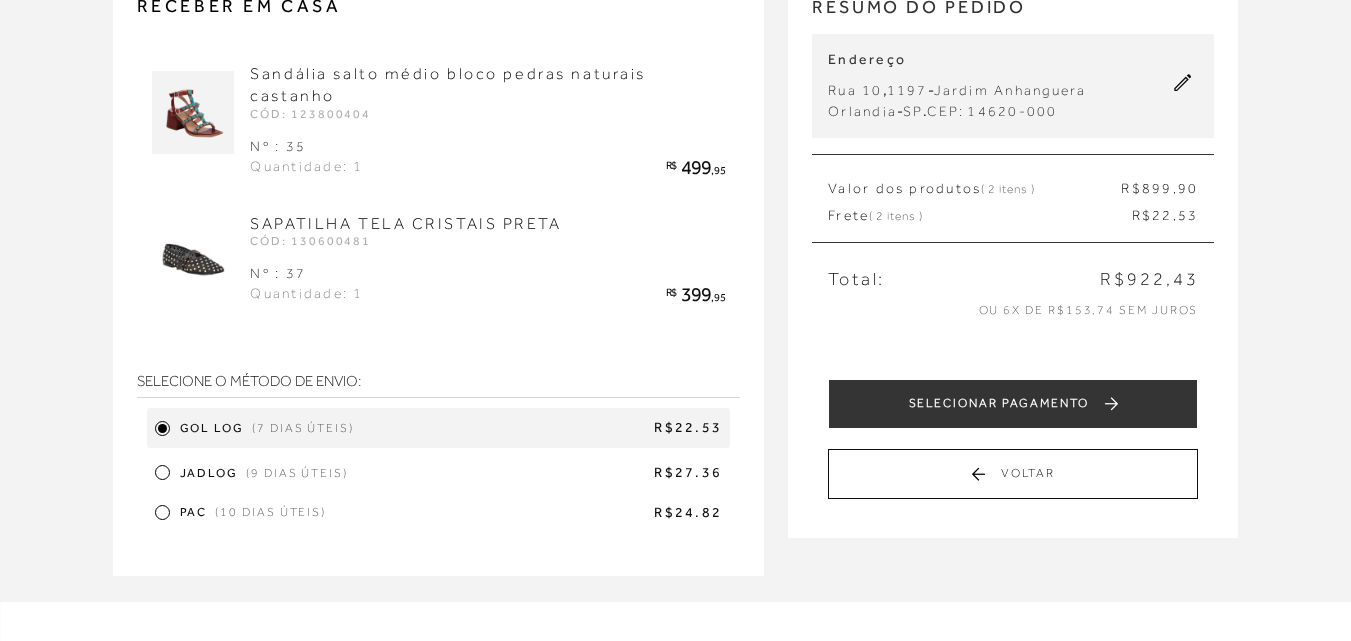 scroll, scrollTop: 200, scrollLeft: 0, axis: vertical 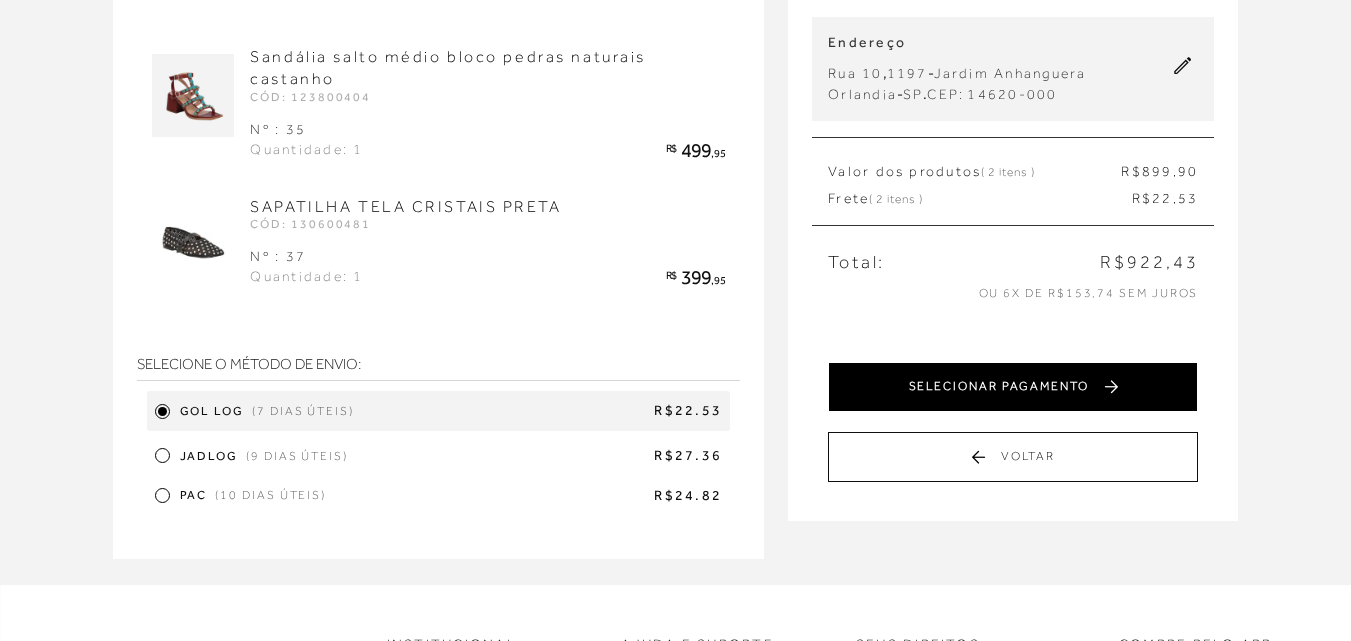 click on "SELECIONAR PAGAMENTO" at bounding box center [1013, 387] 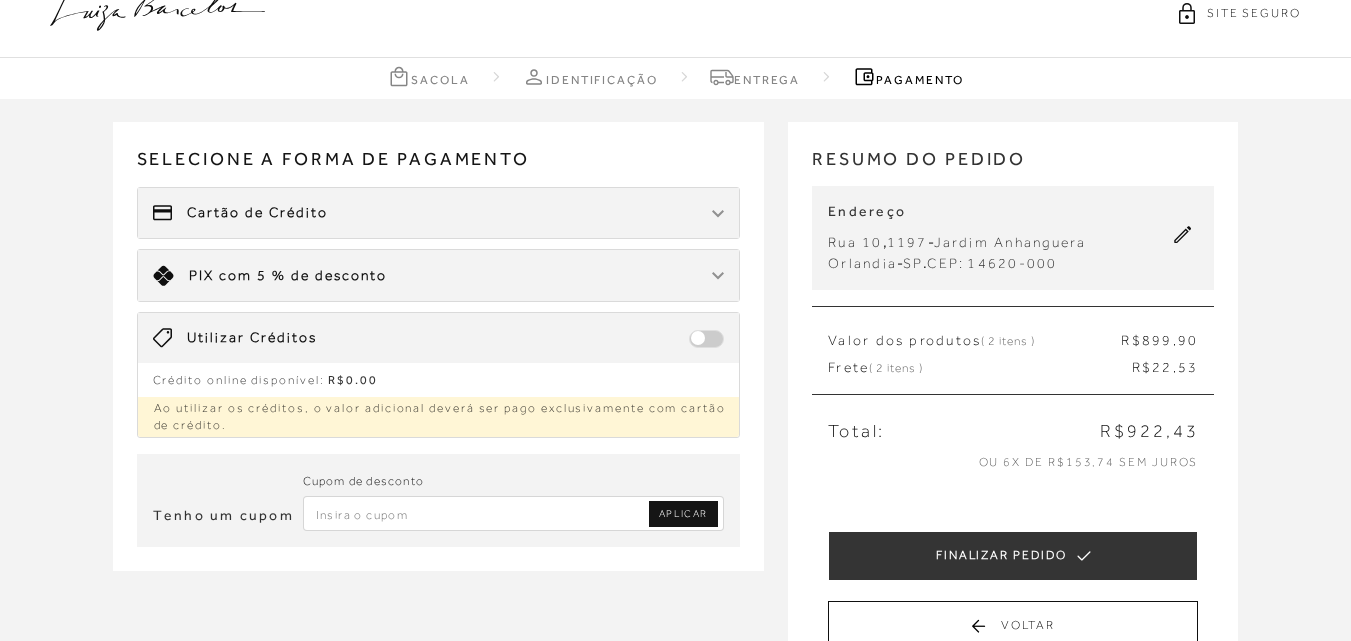 scroll, scrollTop: 0, scrollLeft: 0, axis: both 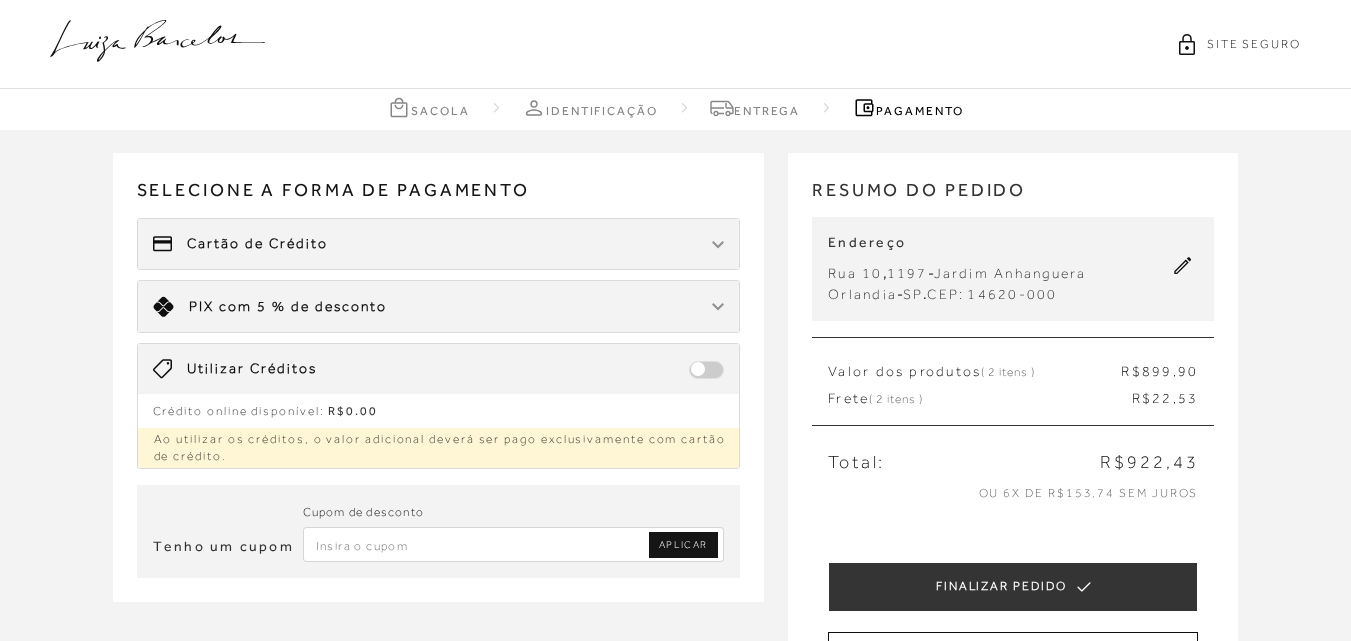 click at bounding box center [514, 544] 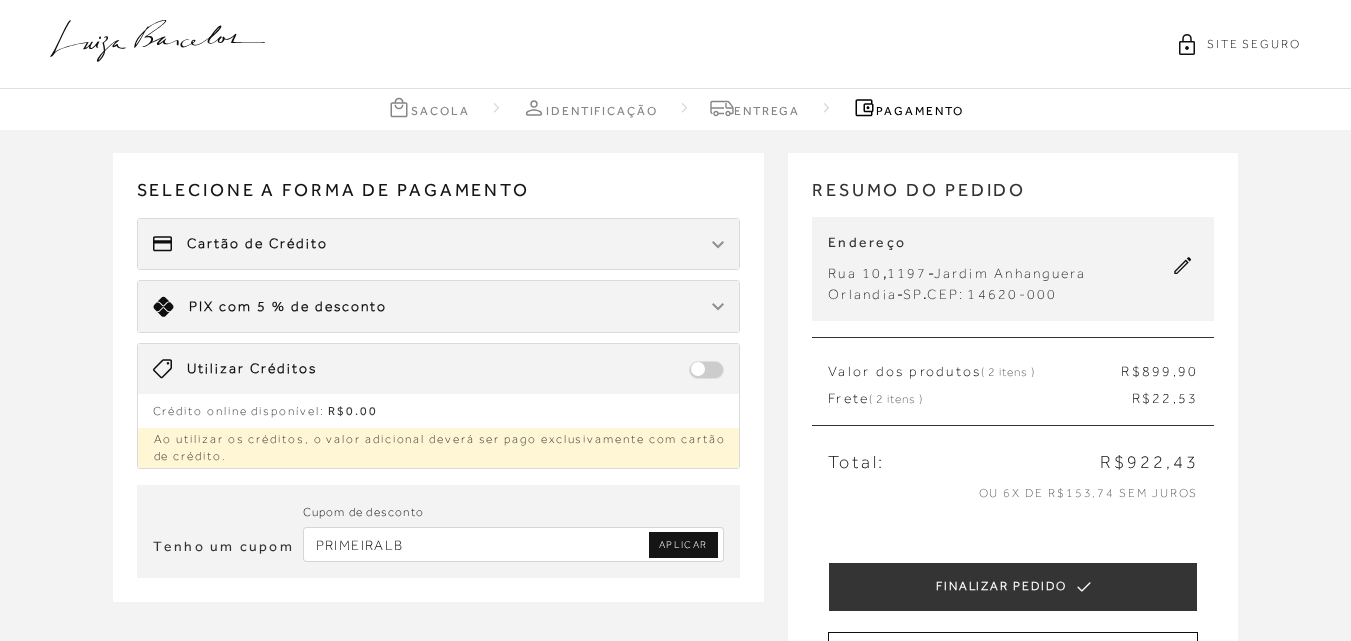 type on "PRIMEIRALB" 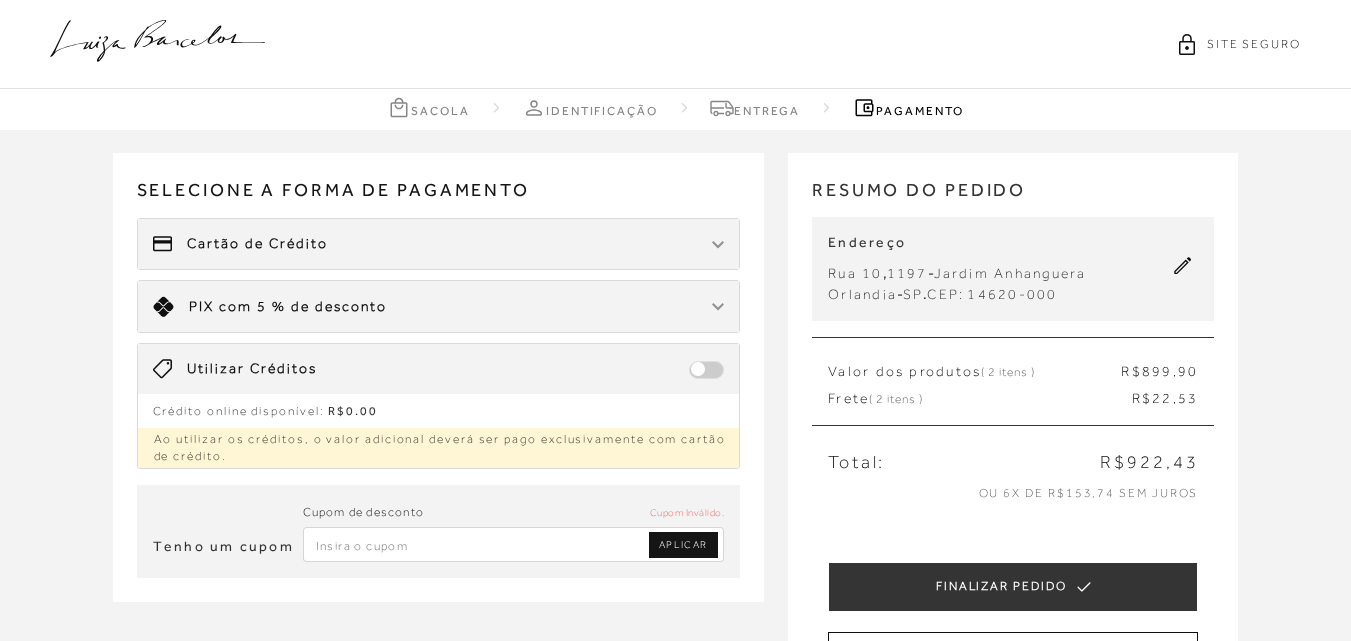 scroll, scrollTop: 100, scrollLeft: 0, axis: vertical 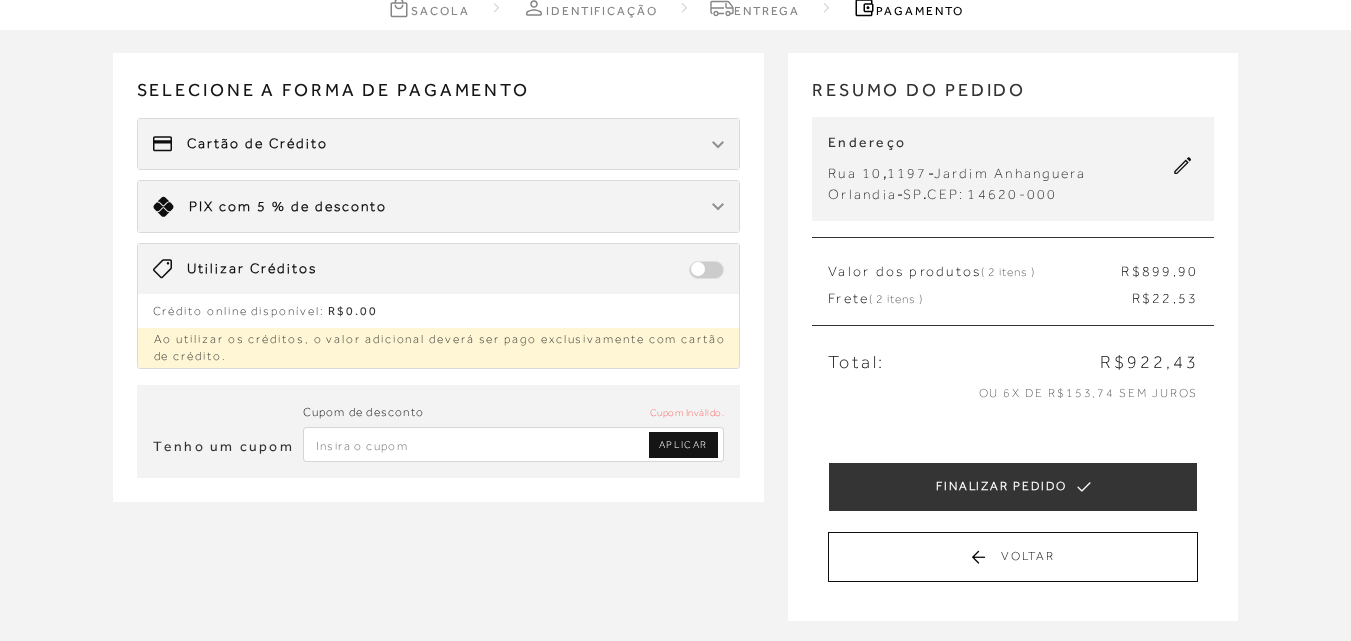 click on "Cartão de Crédito" at bounding box center (439, 144) 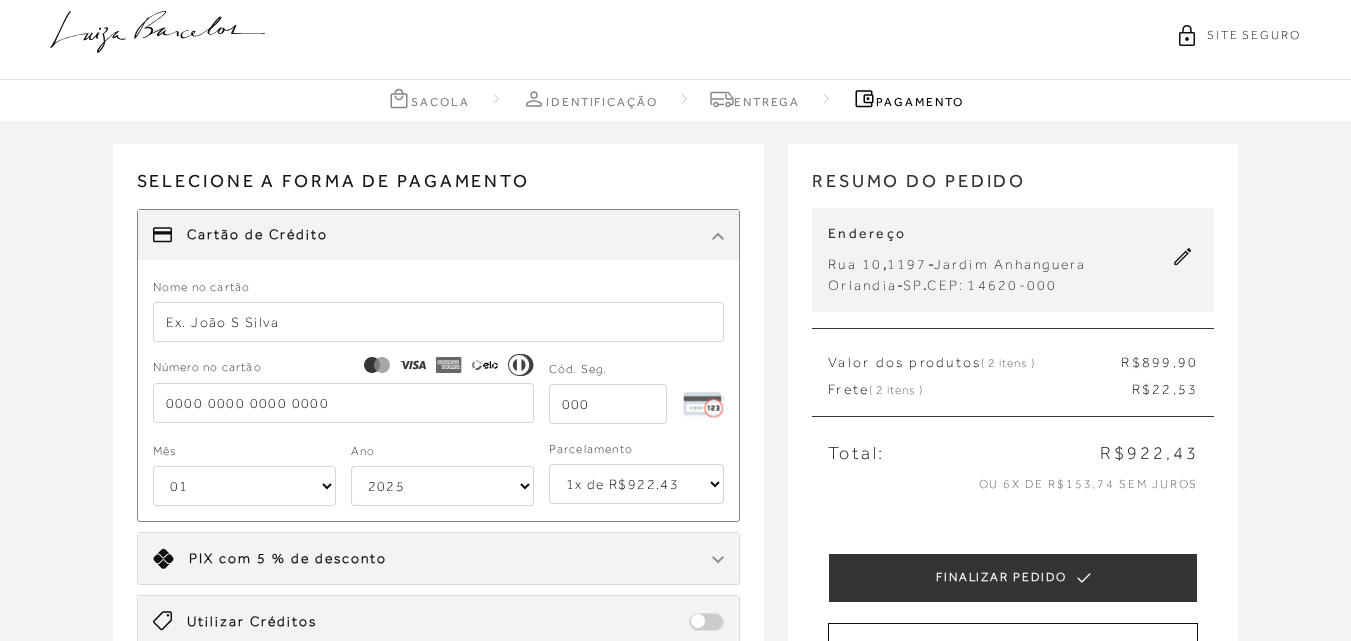 scroll, scrollTop: 0, scrollLeft: 0, axis: both 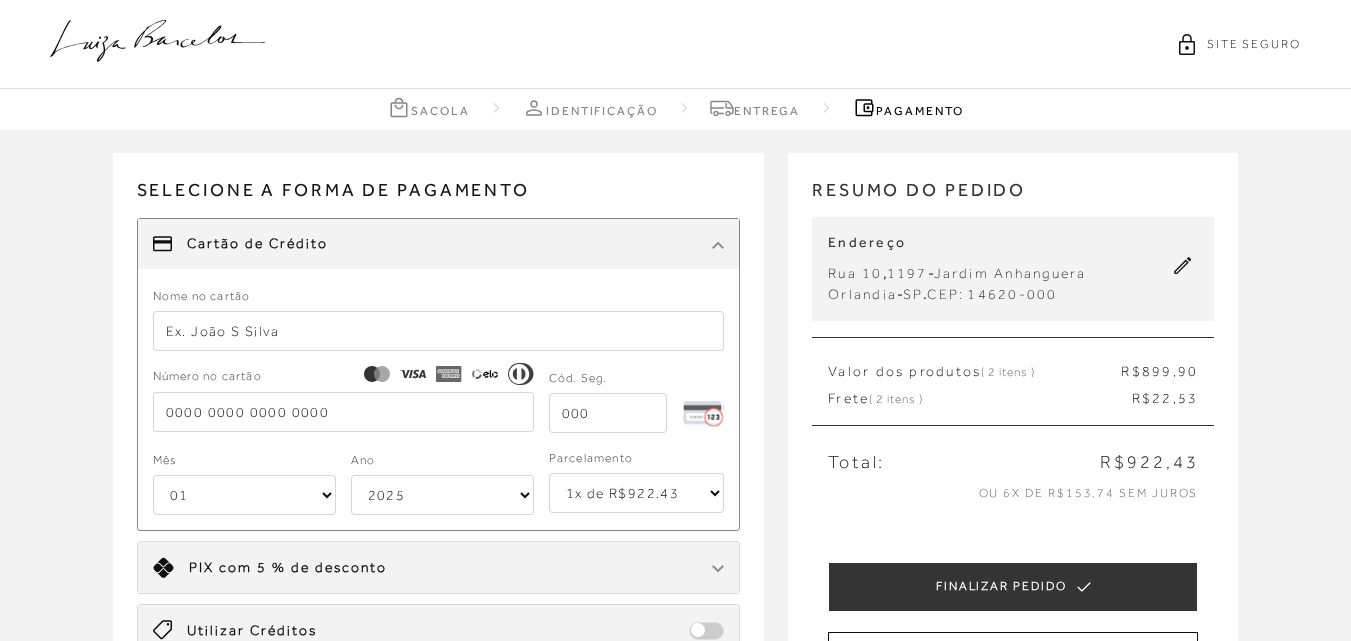 click on "1x de R$922.43 2x de R$461.22 sem juros 3x de R$307.48 sem juros 4x de R$230.61 sem juros 5x de R$184.49 sem juros 6x de R$153.74 sem juros" at bounding box center [637, 493] 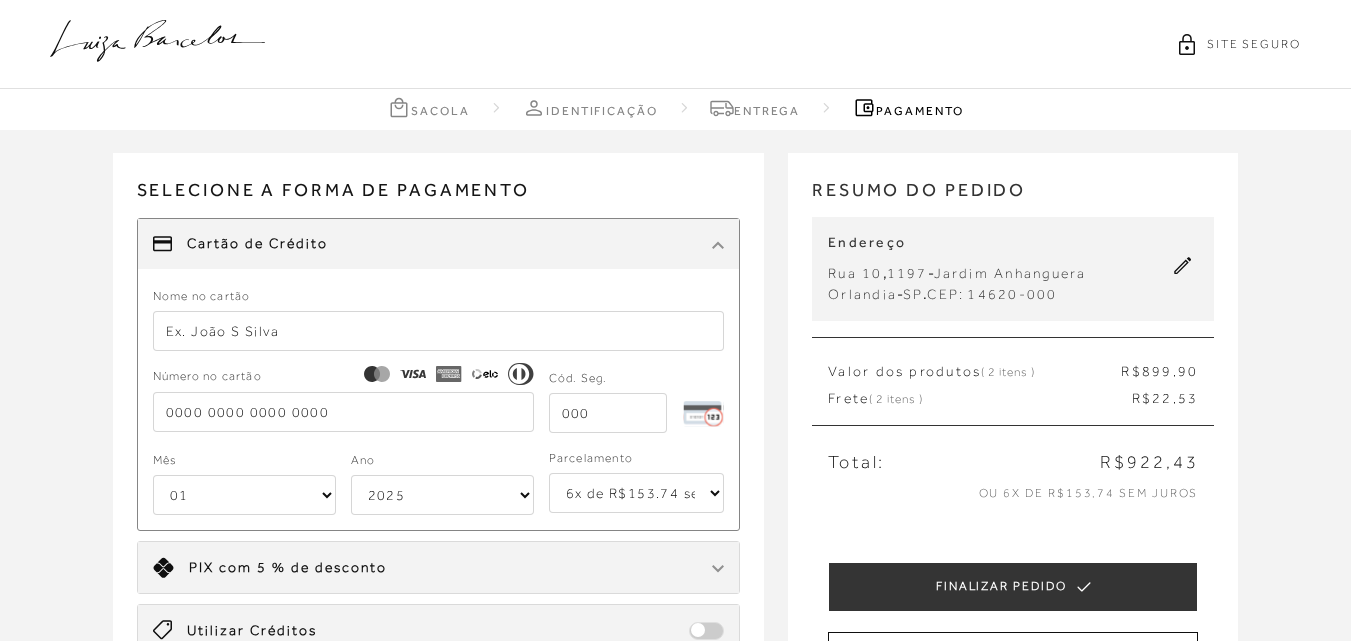 click on "1x de R$922.43 2x de R$461.22 sem juros 3x de R$307.48 sem juros 4x de R$230.61 sem juros 5x de R$184.49 sem juros 6x de R$153.74 sem juros" at bounding box center (637, 493) 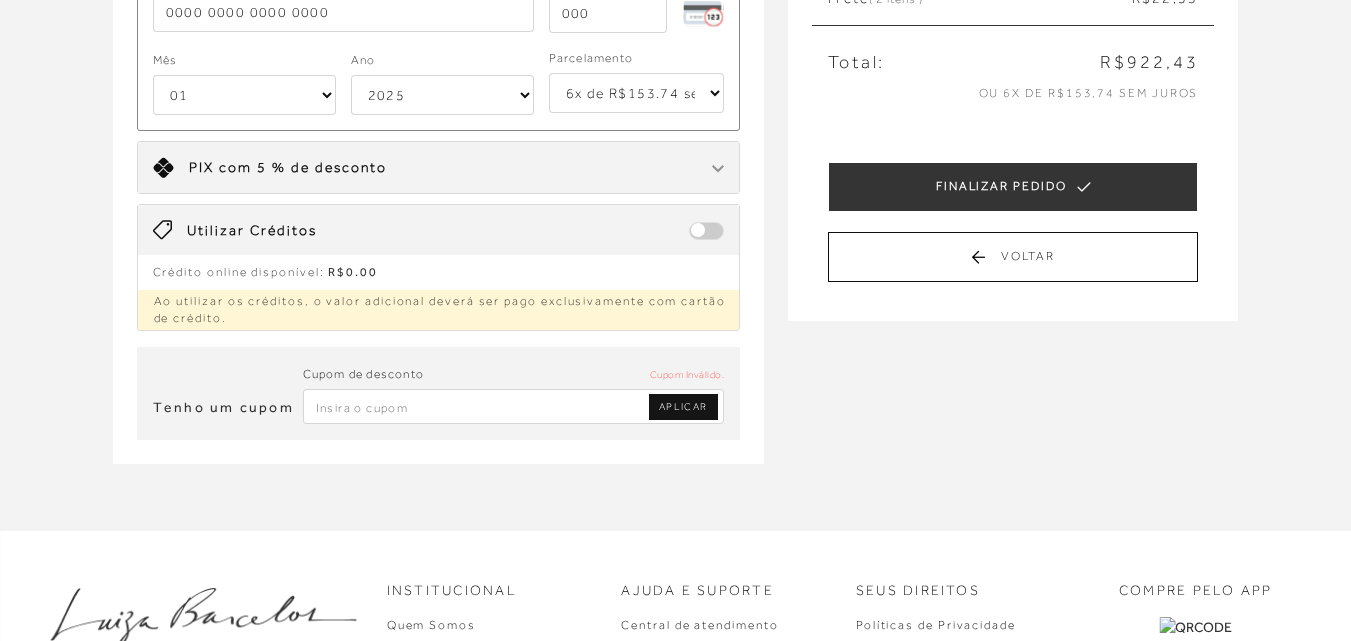 paste on "PRIMEIRALB" 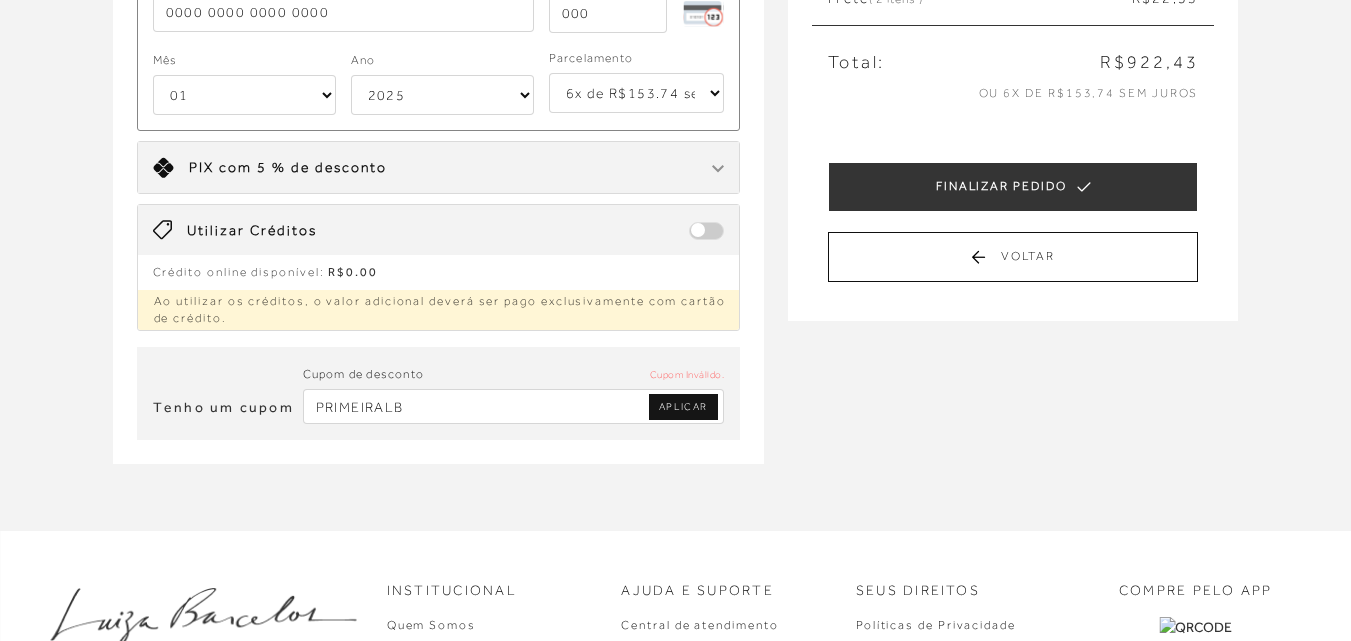 type on "PRIMEIRALB" 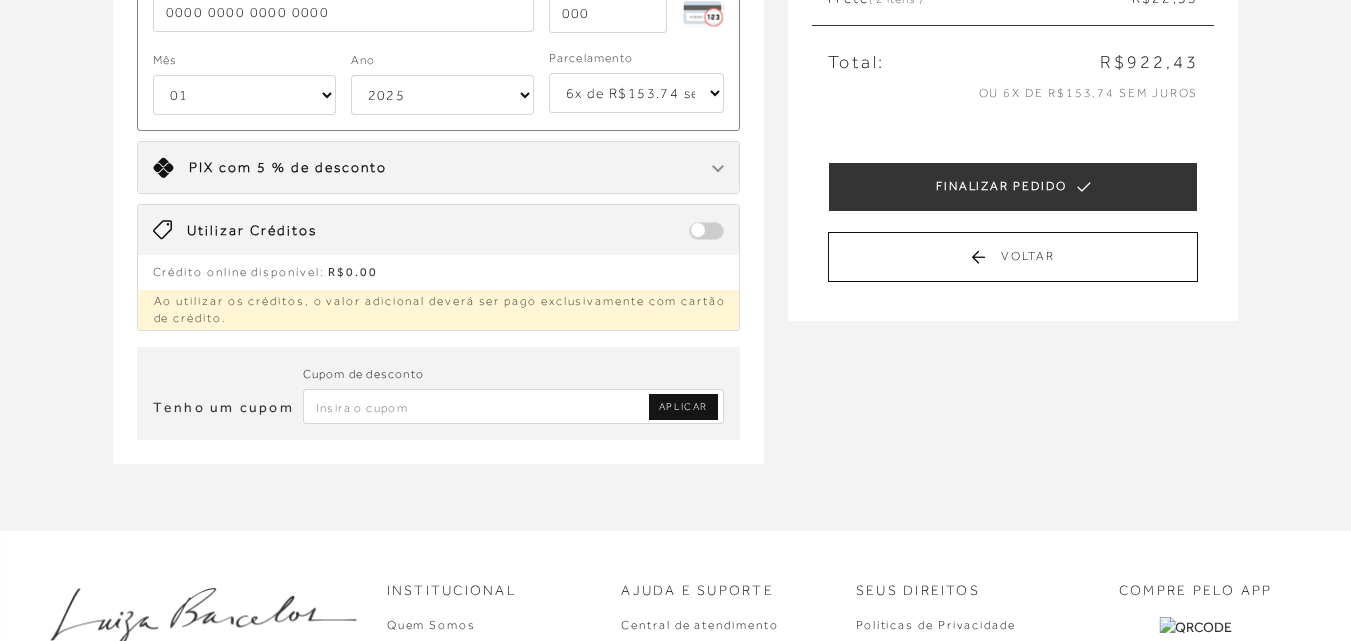 click on "APLICAR" at bounding box center (683, 407) 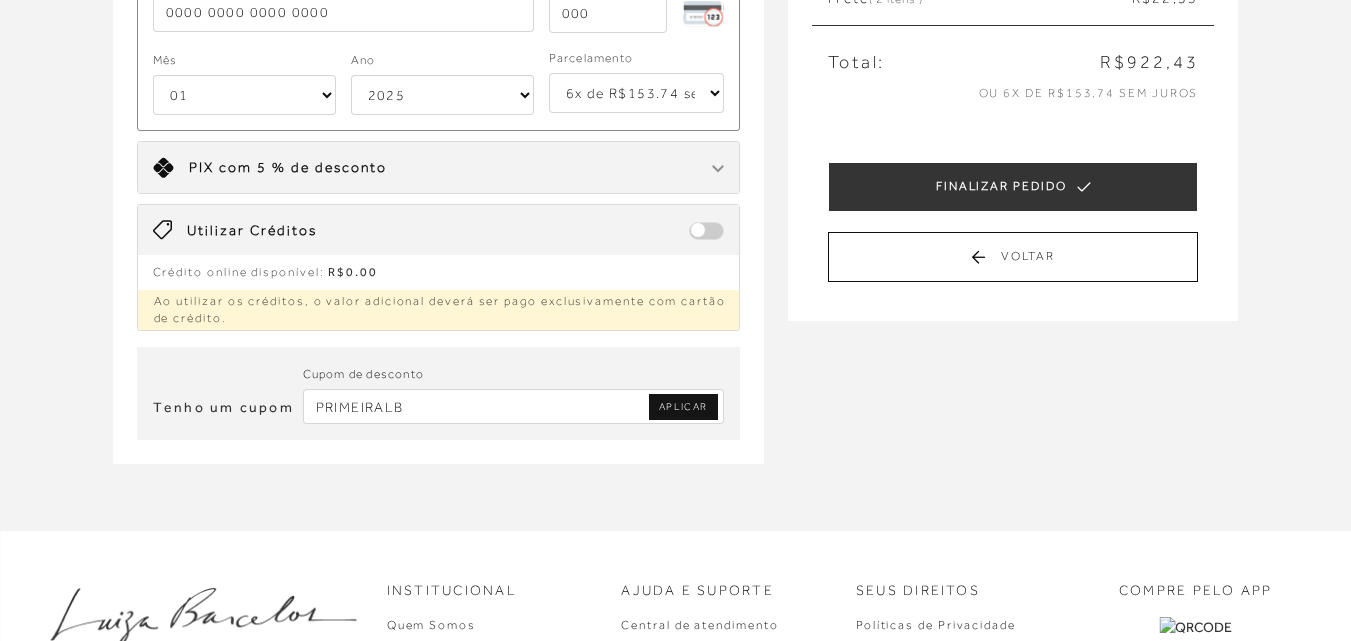 type on "PRIMEIRALB" 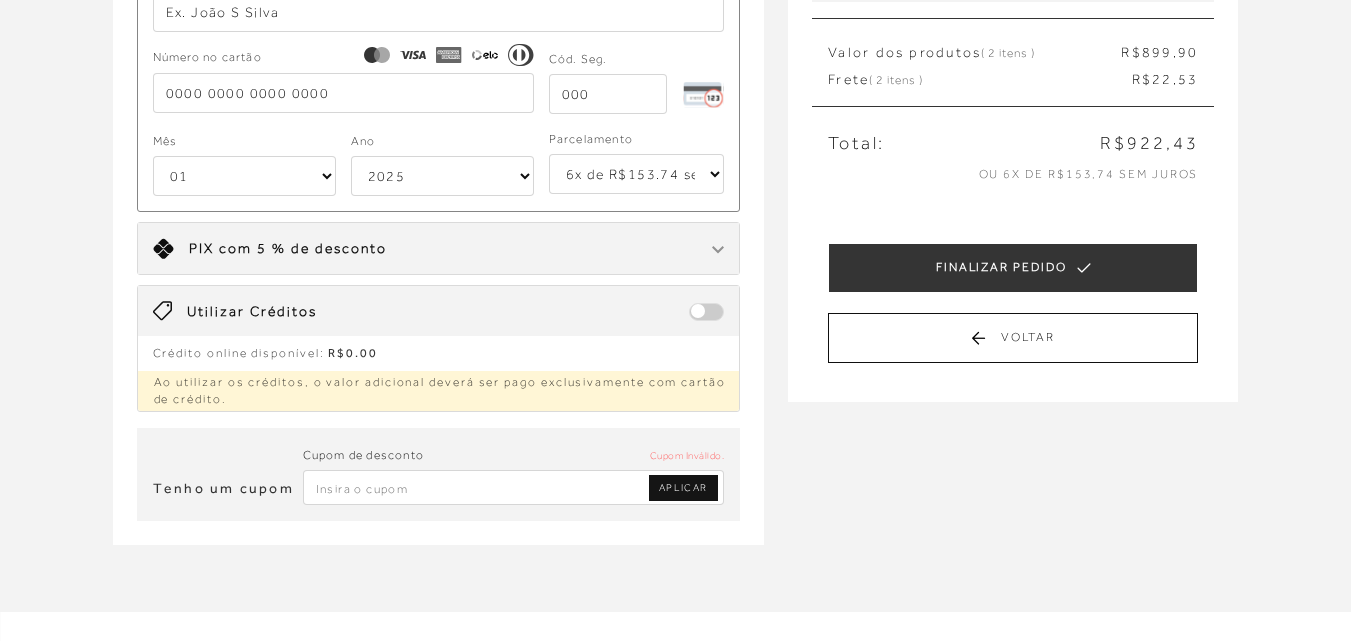 scroll, scrollTop: 0, scrollLeft: 0, axis: both 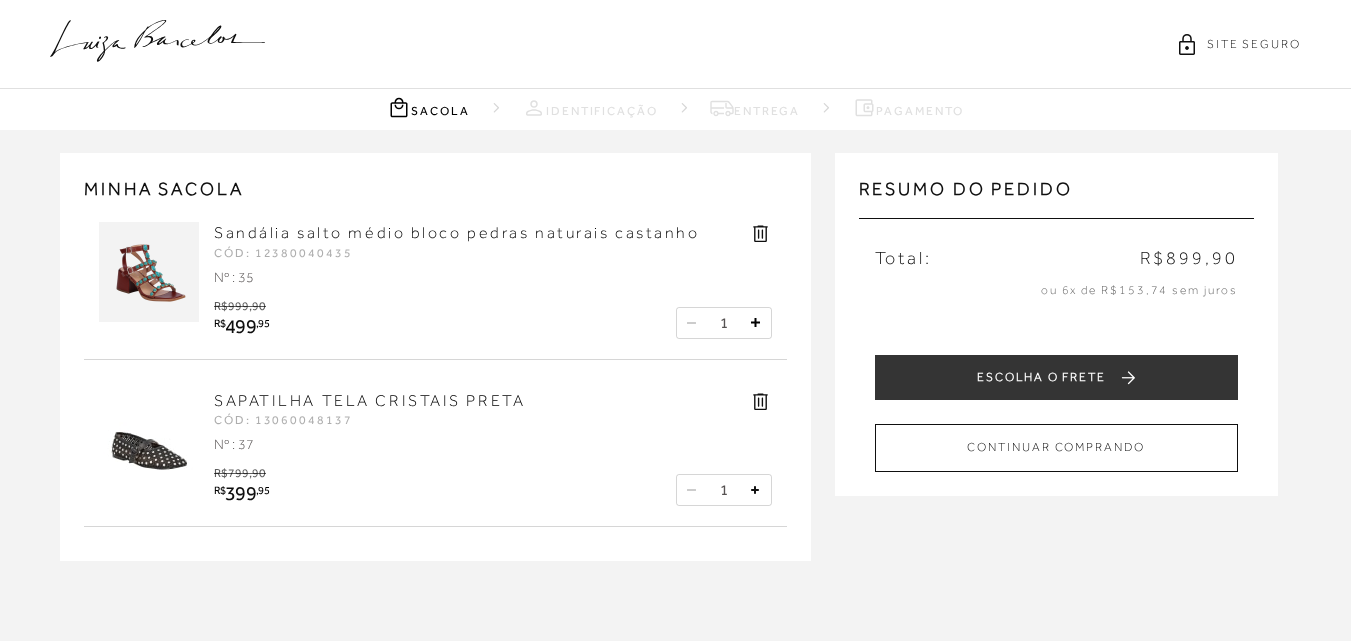 click at bounding box center (149, 440) 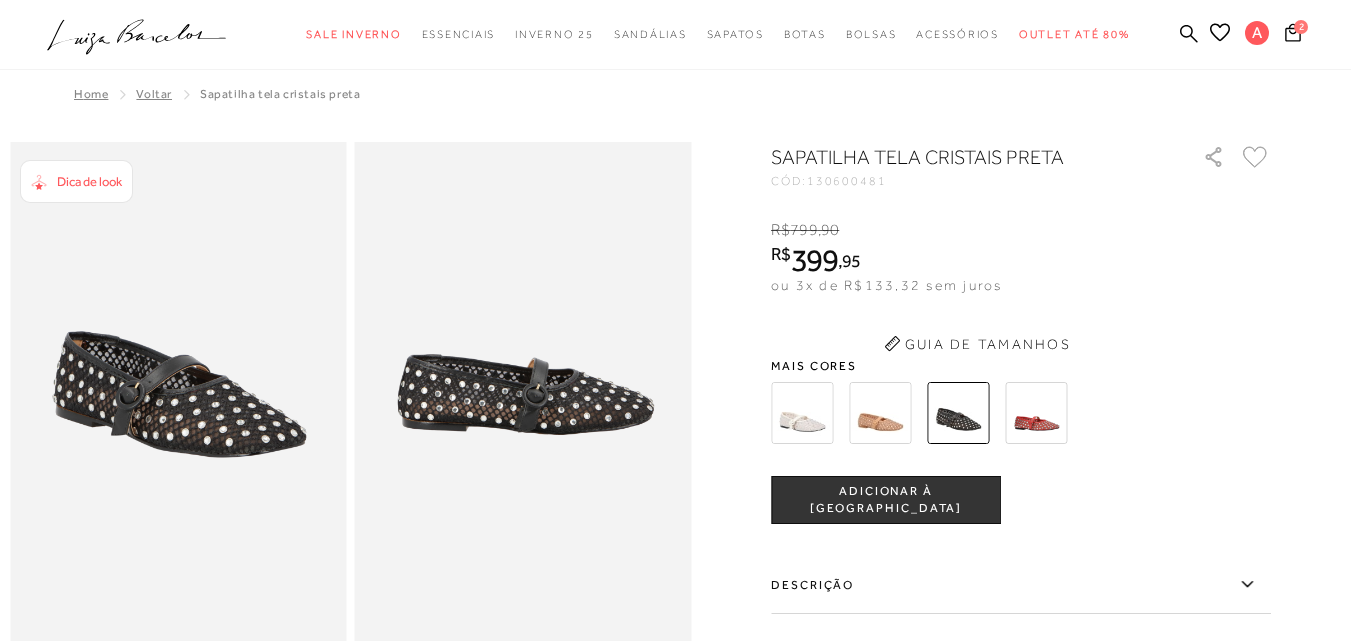 scroll, scrollTop: 0, scrollLeft: 0, axis: both 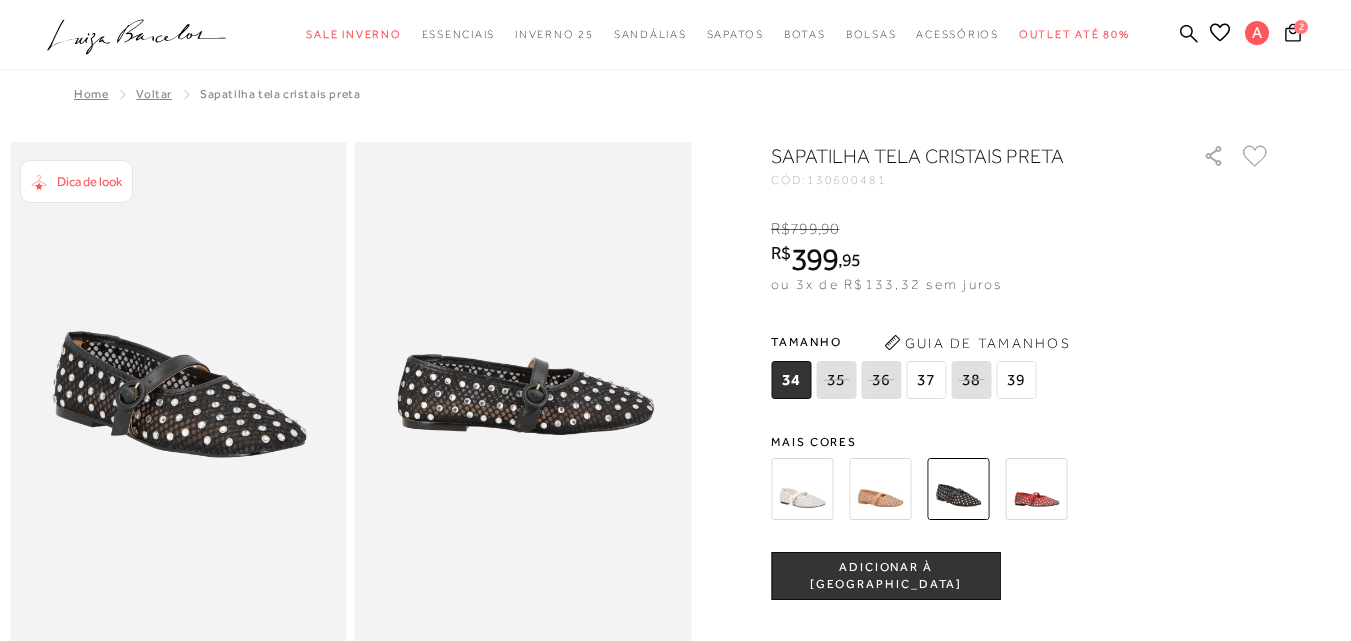 click at bounding box center [880, 489] 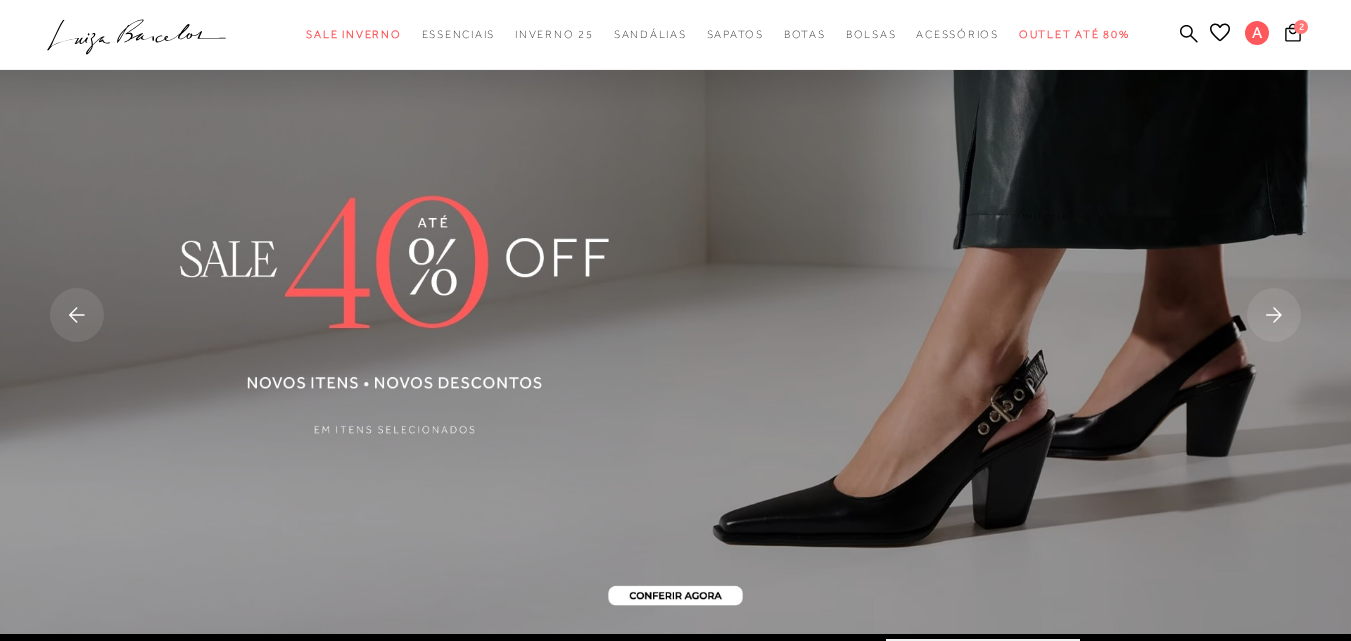 scroll, scrollTop: 0, scrollLeft: 0, axis: both 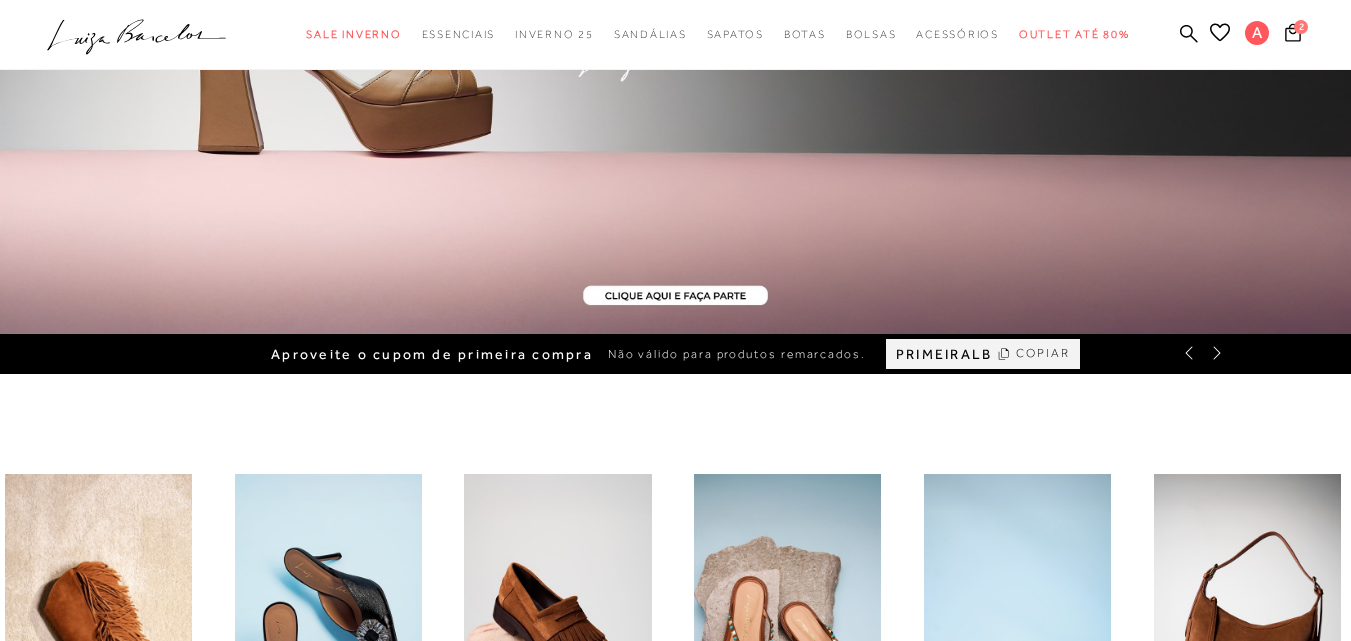 click on "COPIAR" at bounding box center [1043, 353] 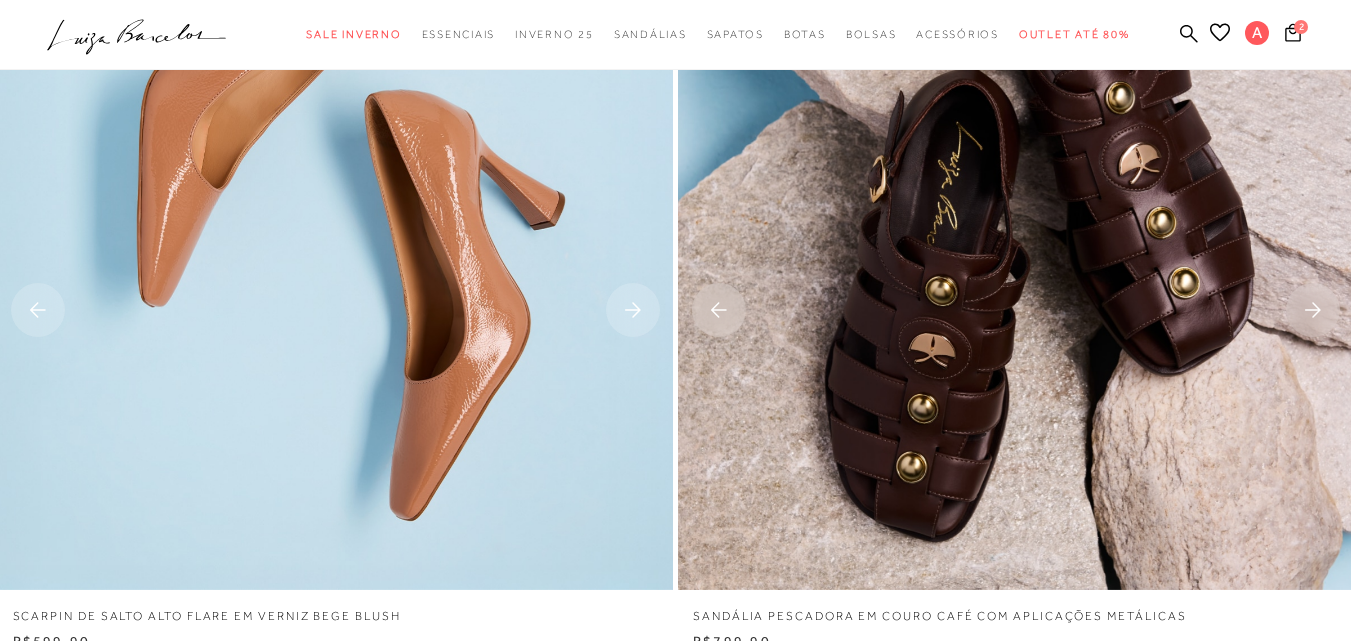 scroll, scrollTop: 1810, scrollLeft: 0, axis: vertical 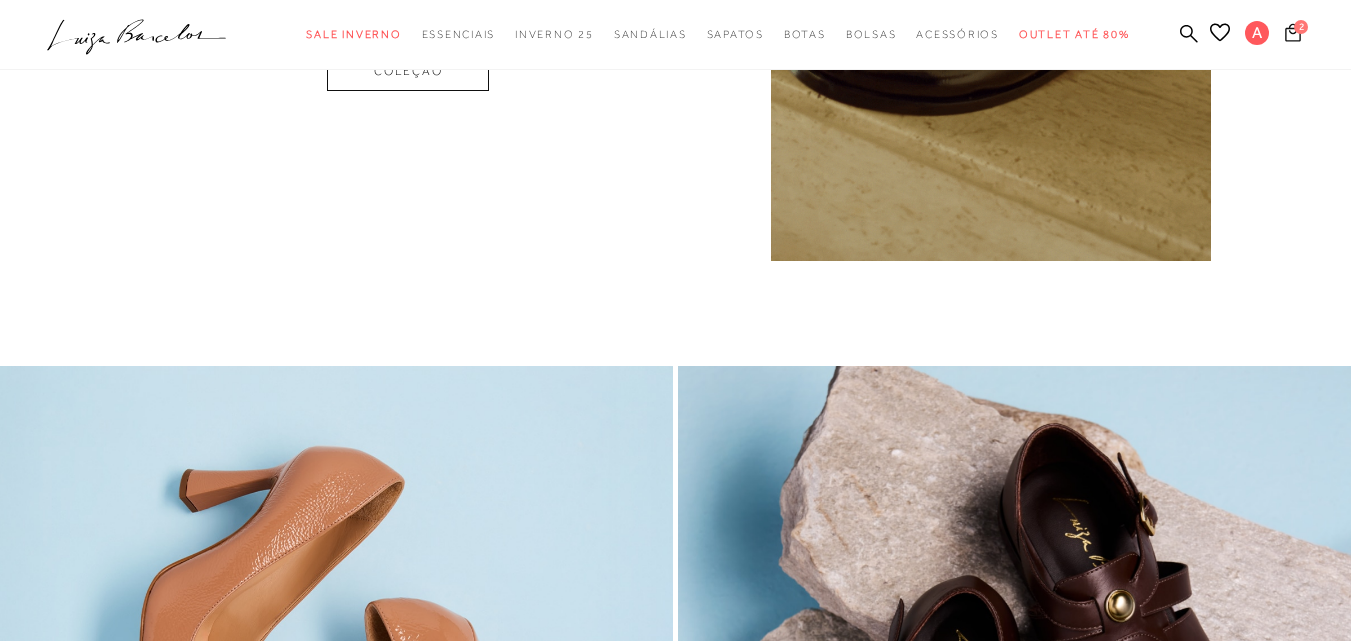 click 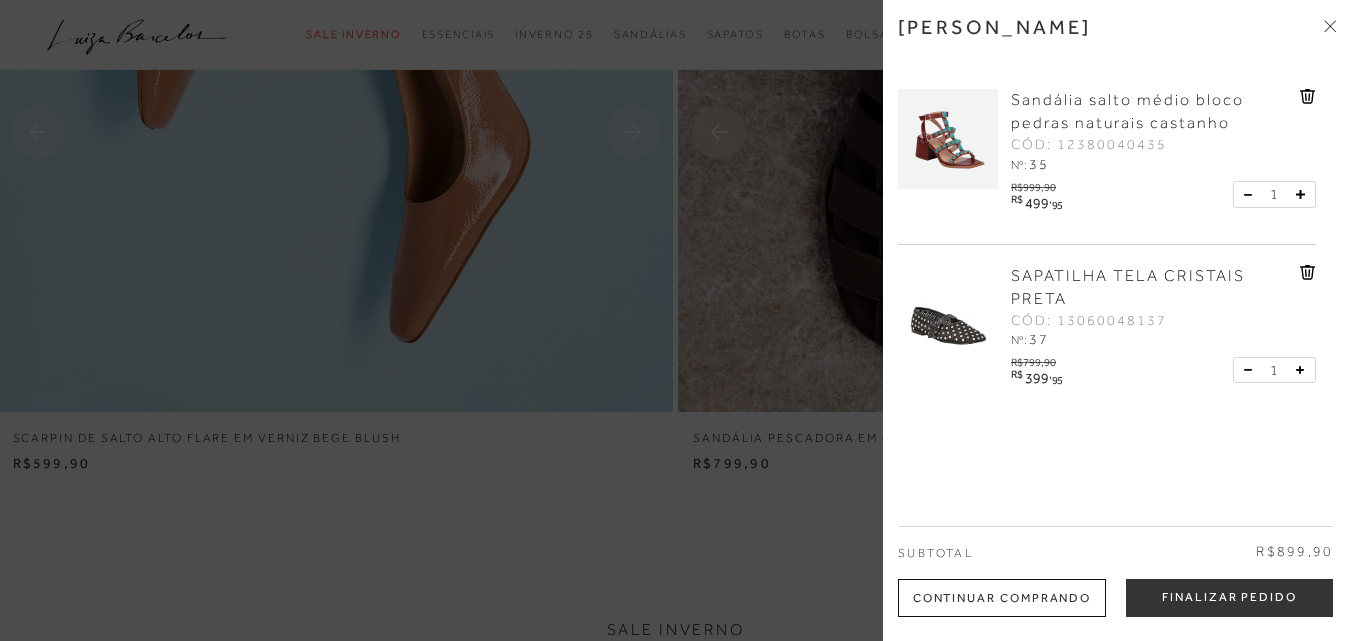 scroll, scrollTop: 2910, scrollLeft: 0, axis: vertical 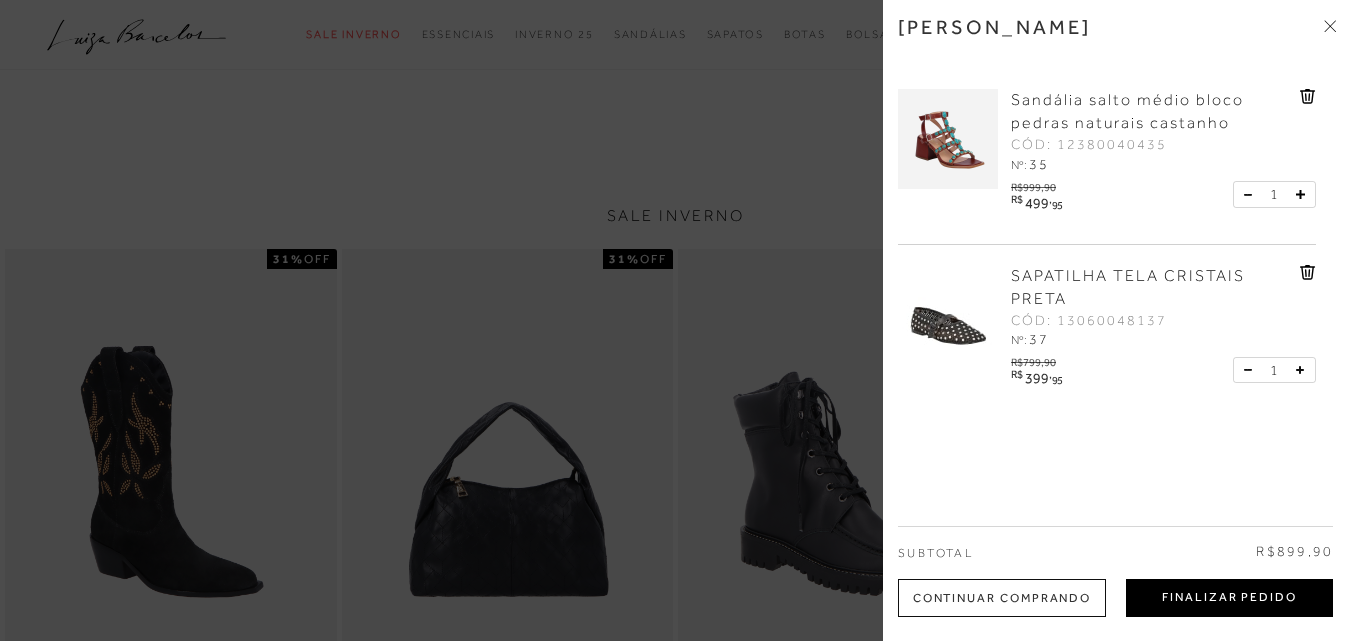 click on "Finalizar Pedido" at bounding box center [1229, 598] 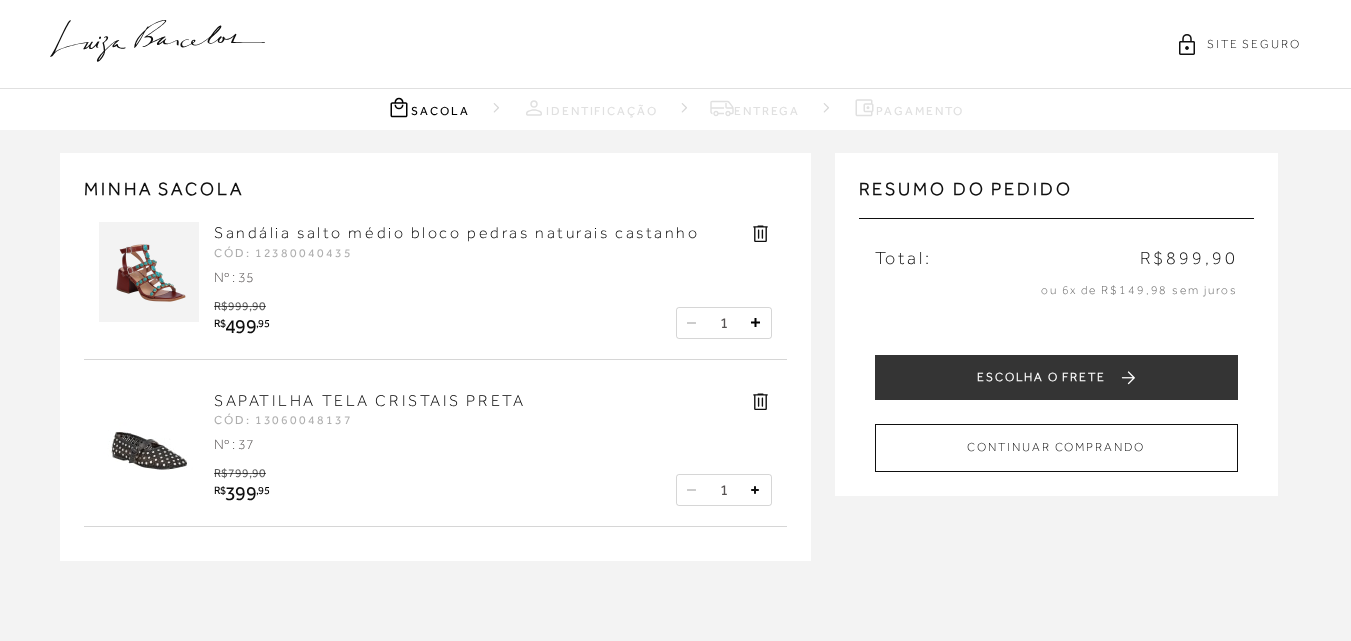scroll, scrollTop: 0, scrollLeft: 0, axis: both 